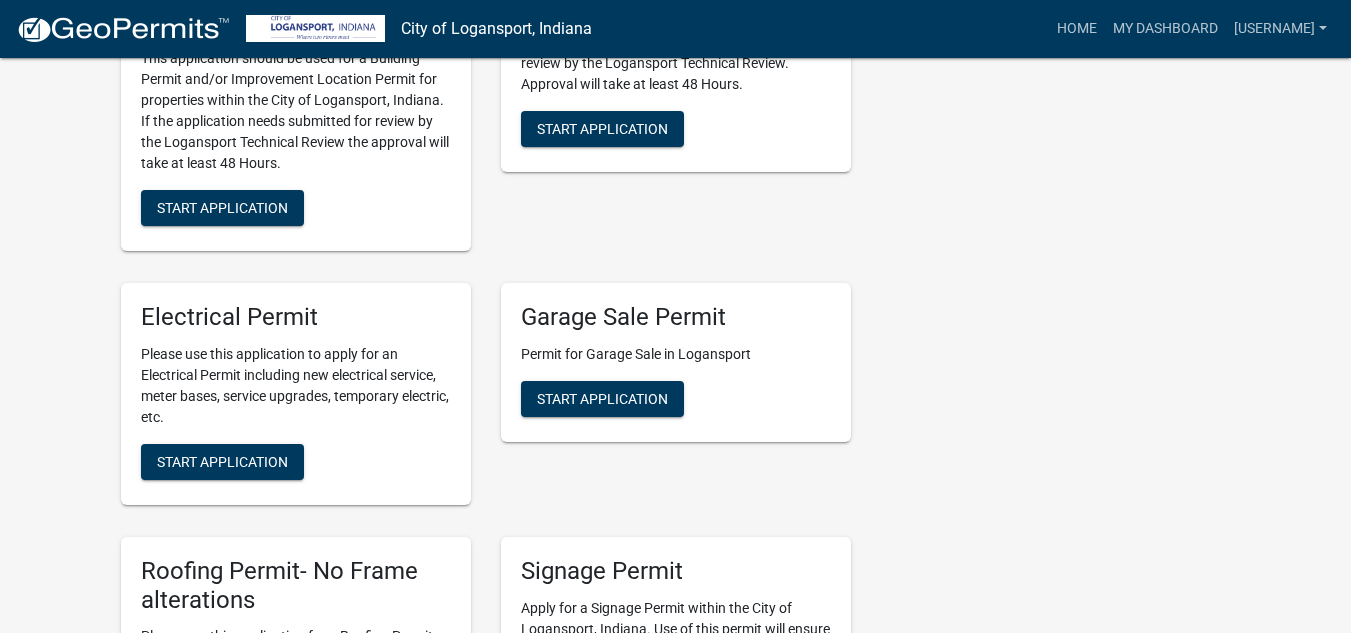scroll, scrollTop: 702, scrollLeft: 0, axis: vertical 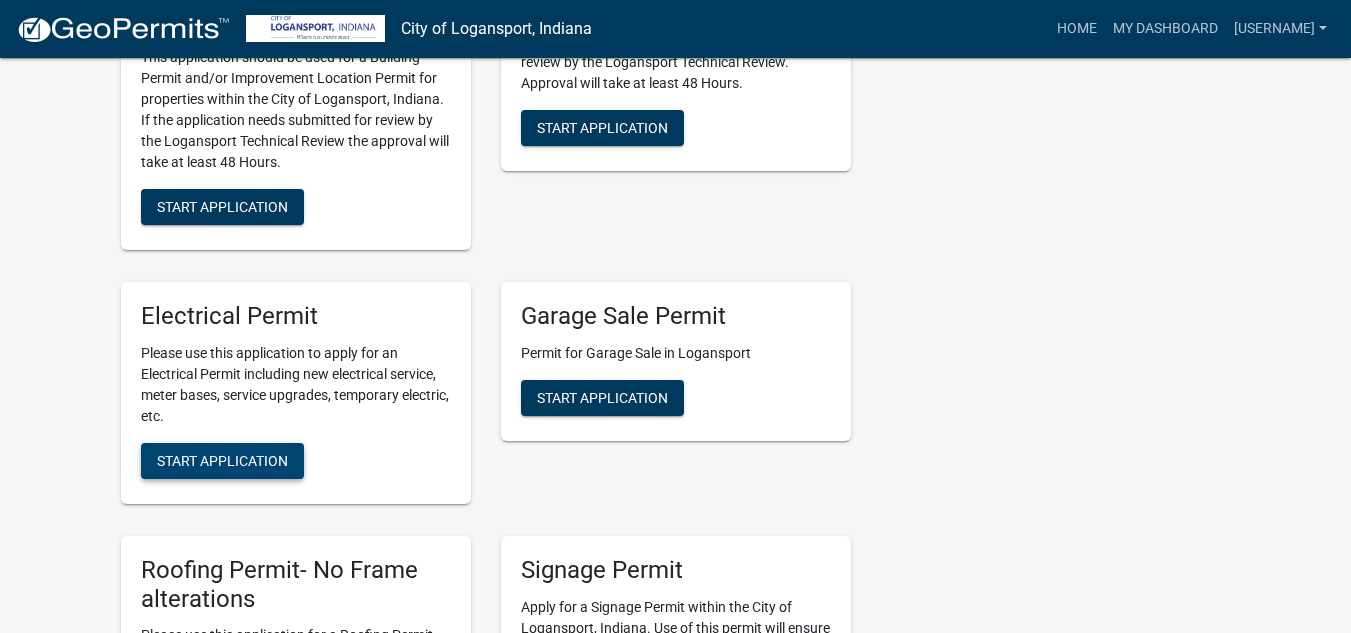 click on "Start Application" at bounding box center (222, 460) 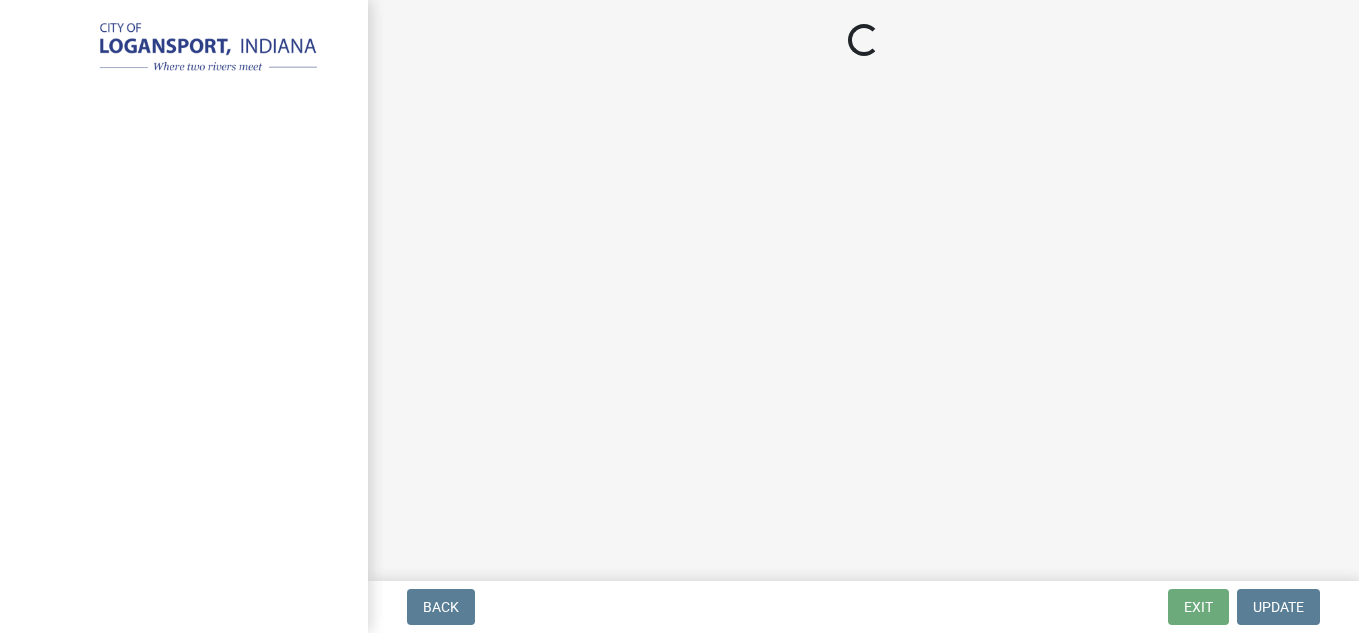 scroll, scrollTop: 0, scrollLeft: 0, axis: both 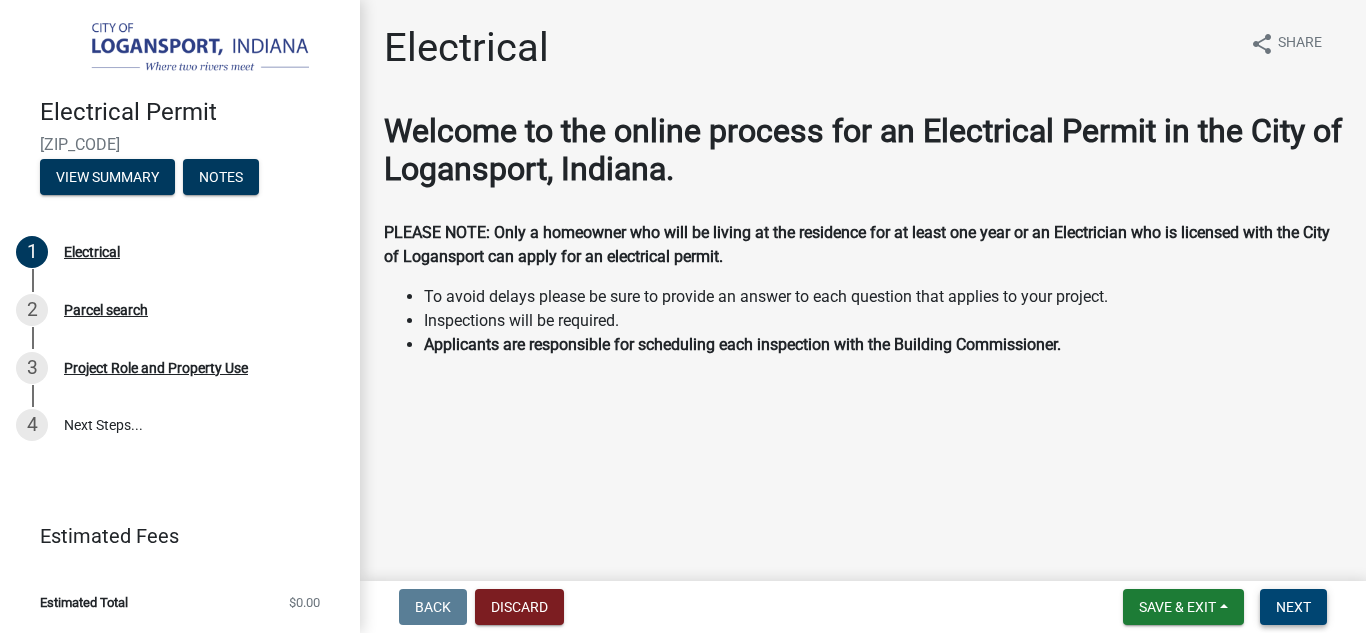 click on "Next" at bounding box center (1293, 607) 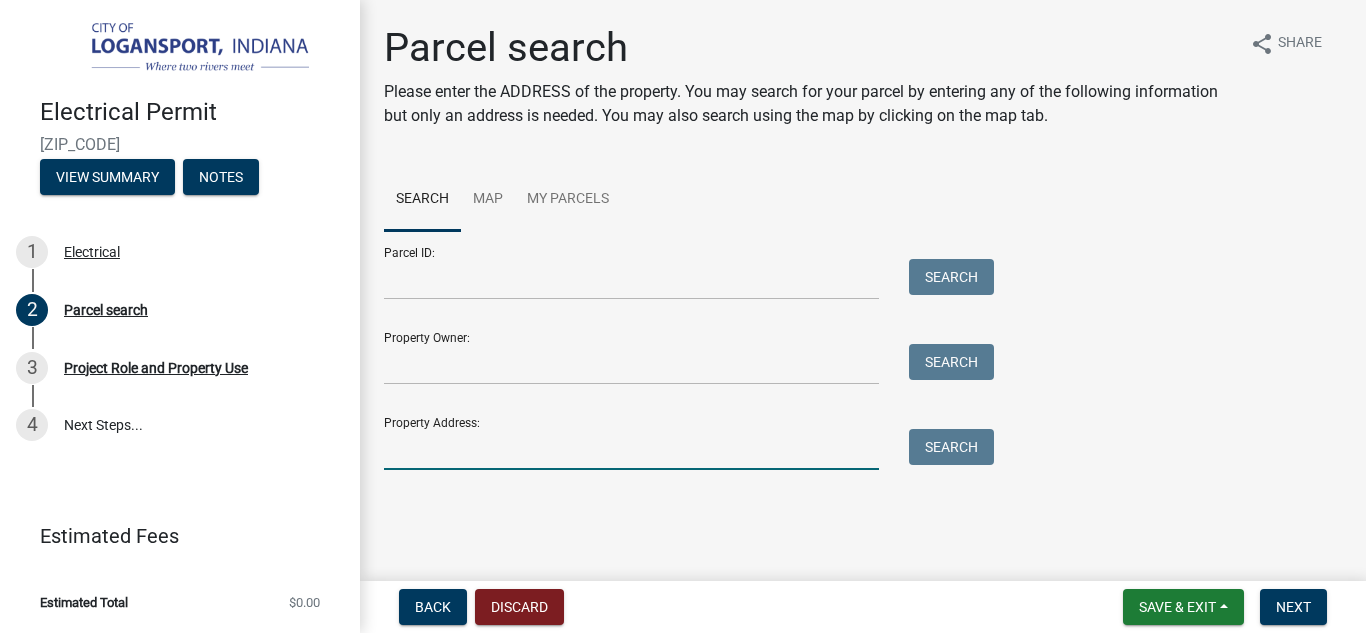 click on "Property Address:" at bounding box center [631, 449] 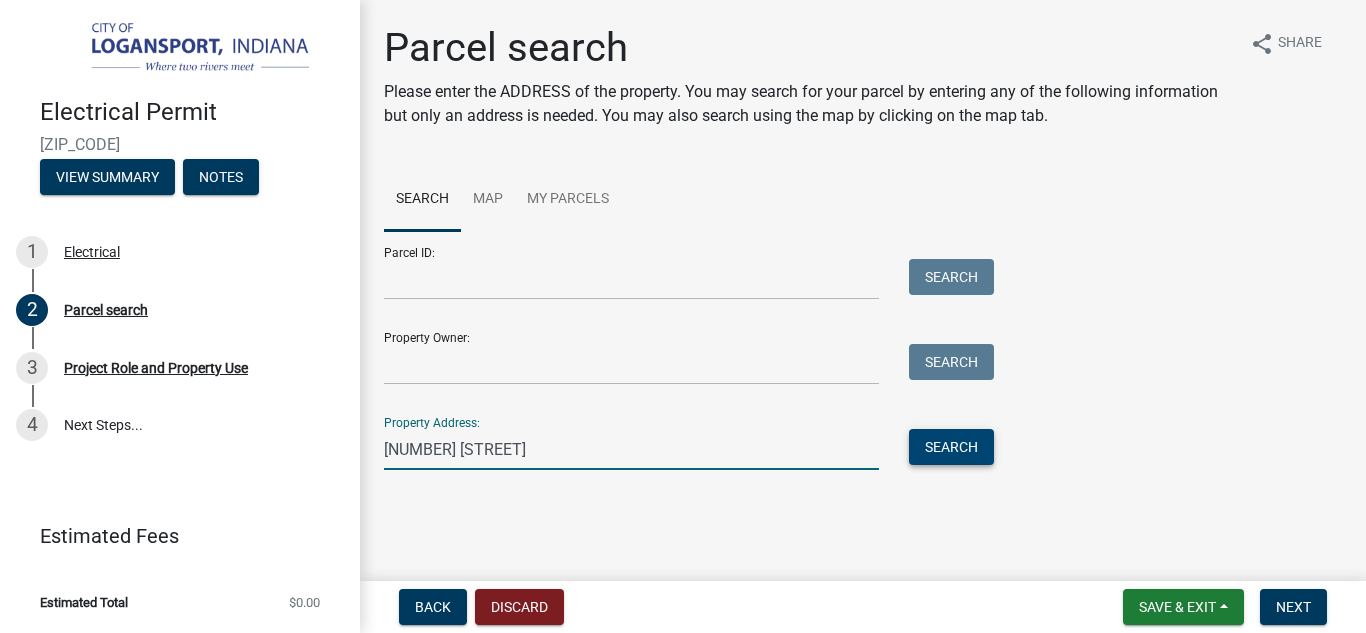 type on "[NUMBER] [STREET]" 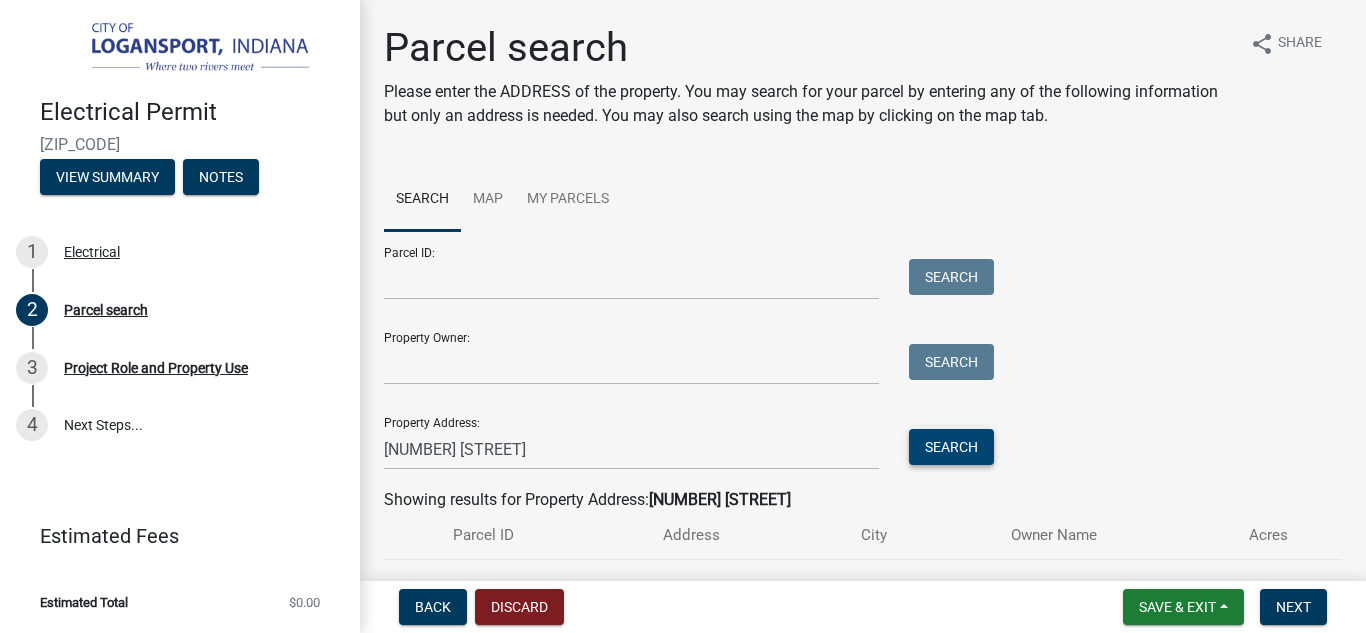 scroll, scrollTop: 113, scrollLeft: 0, axis: vertical 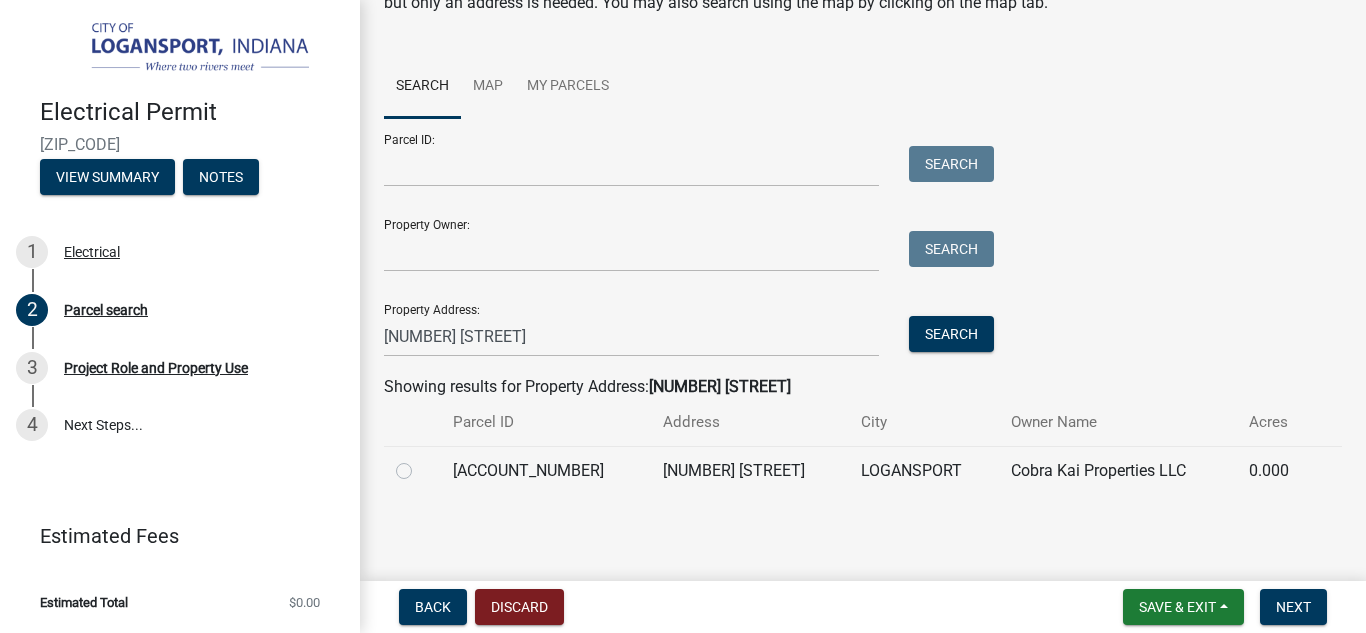 click 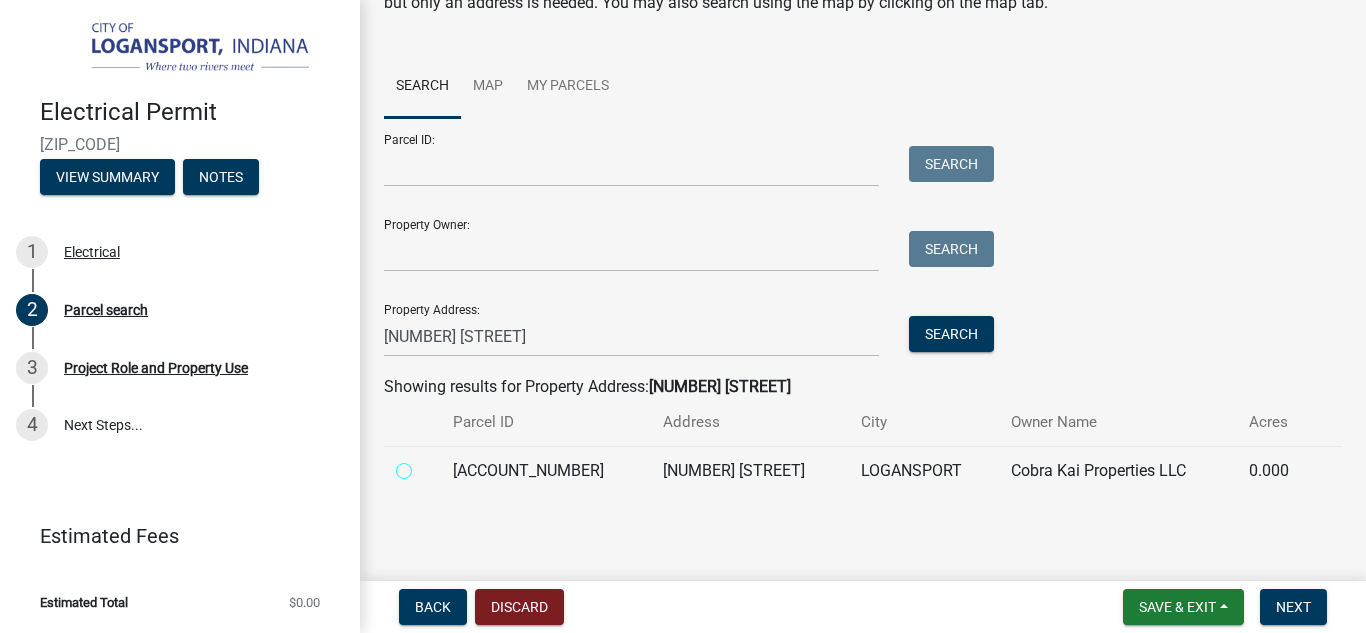 click at bounding box center (426, 465) 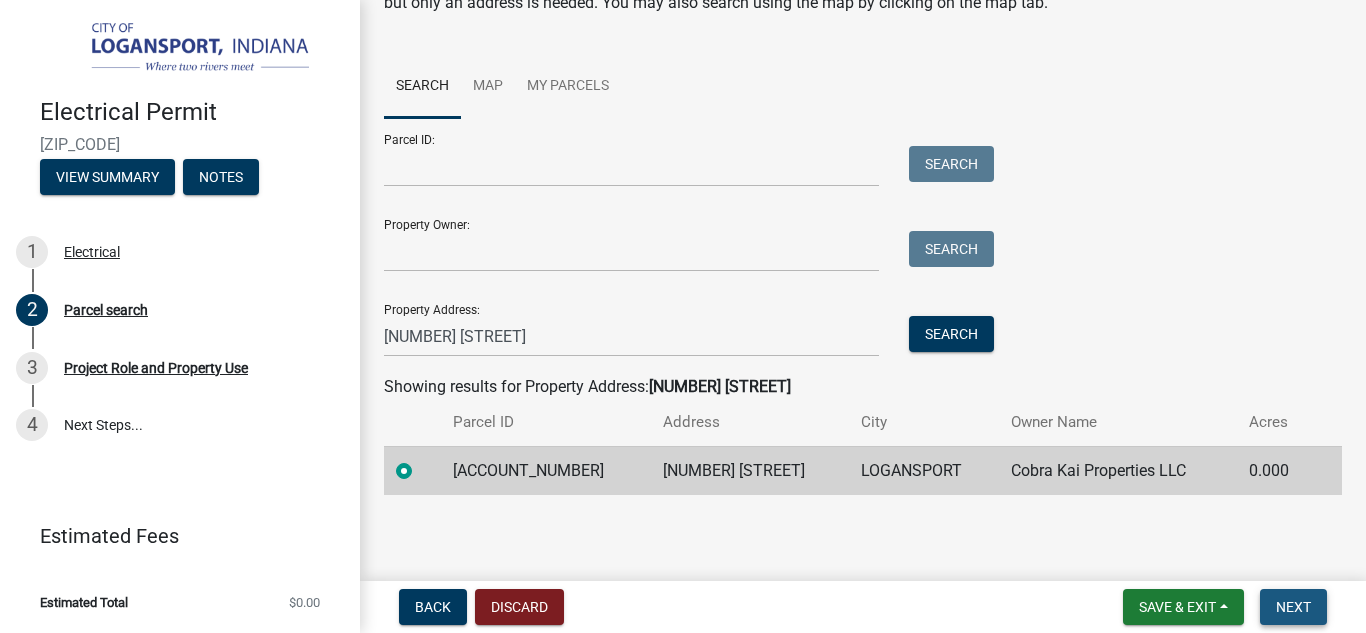 click on "Next" at bounding box center [1293, 607] 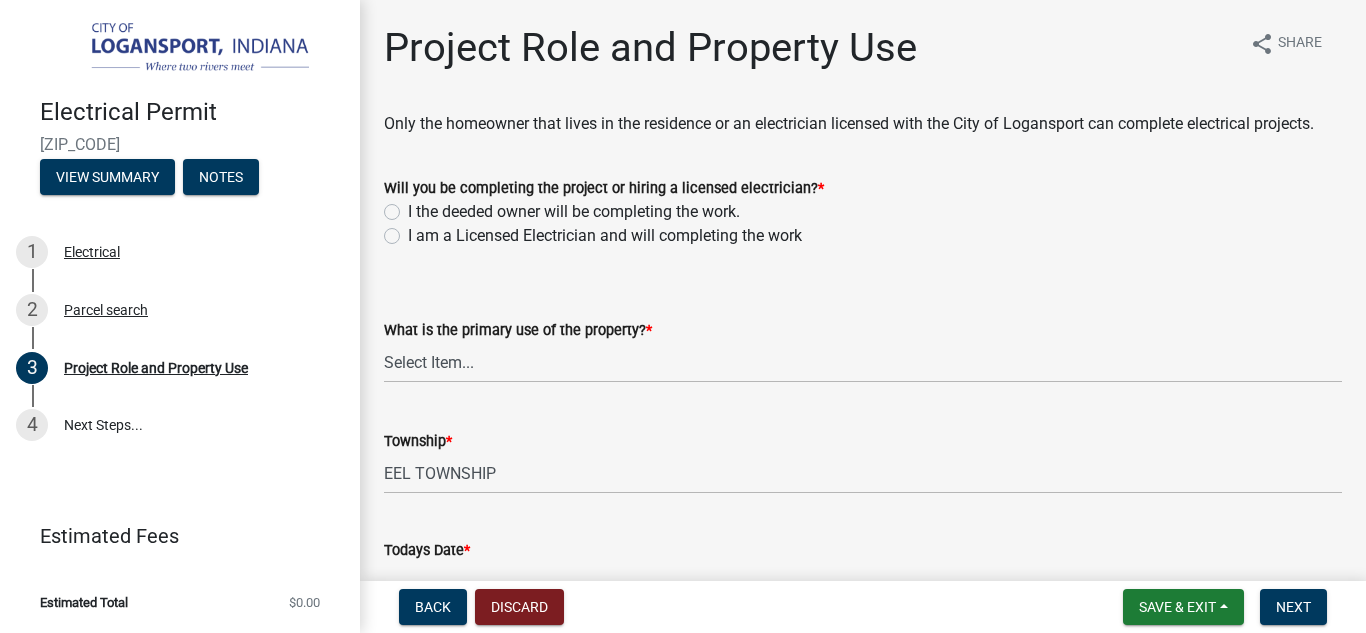 click on "I am a Licensed Electrician and will completing the work" 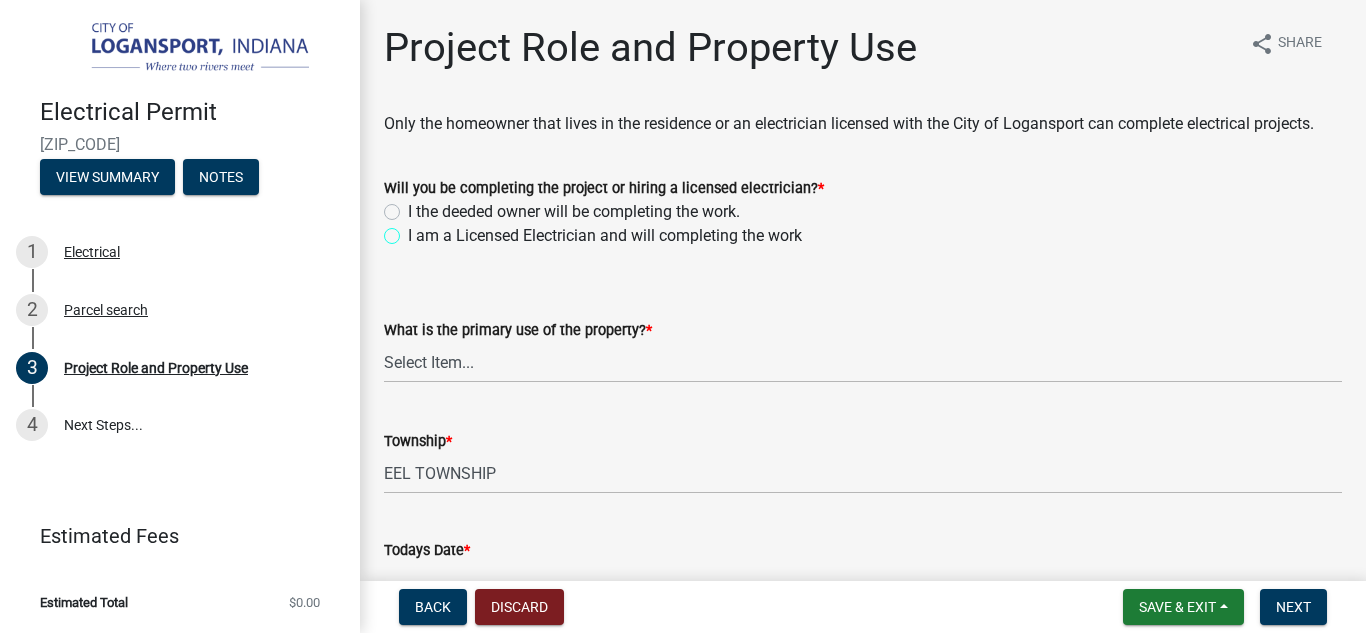 click on "I am a Licensed Electrician and will completing the work" at bounding box center [414, 230] 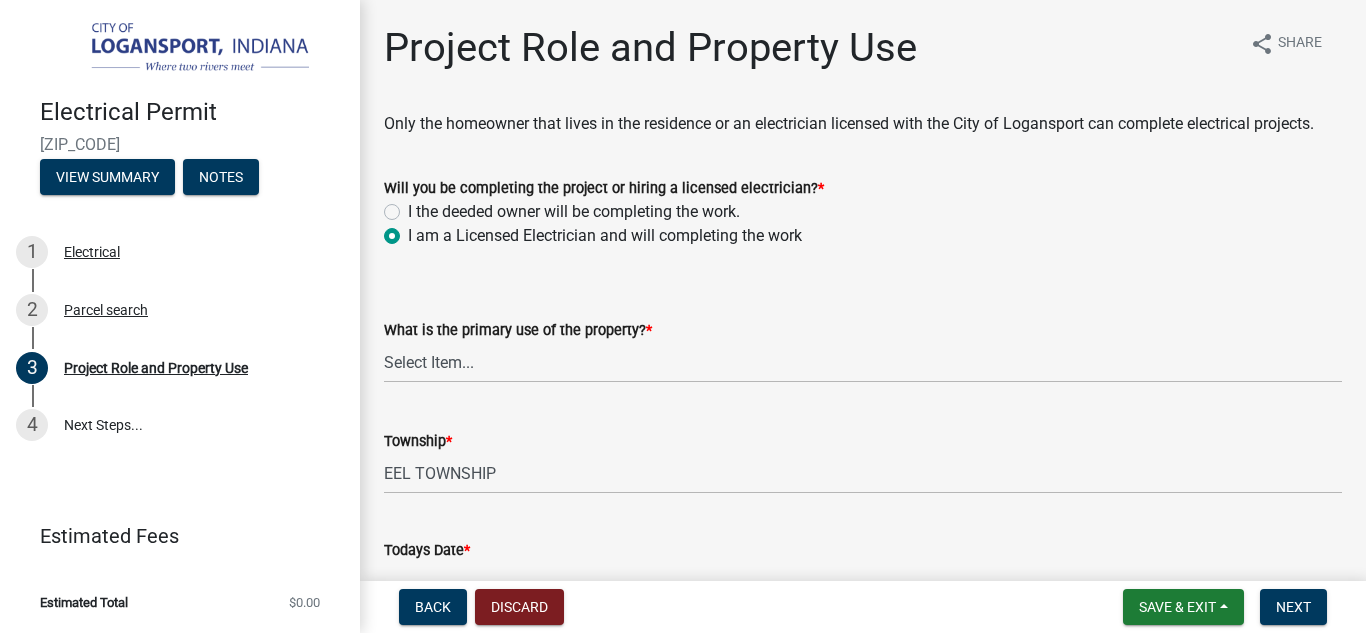 radio on "true" 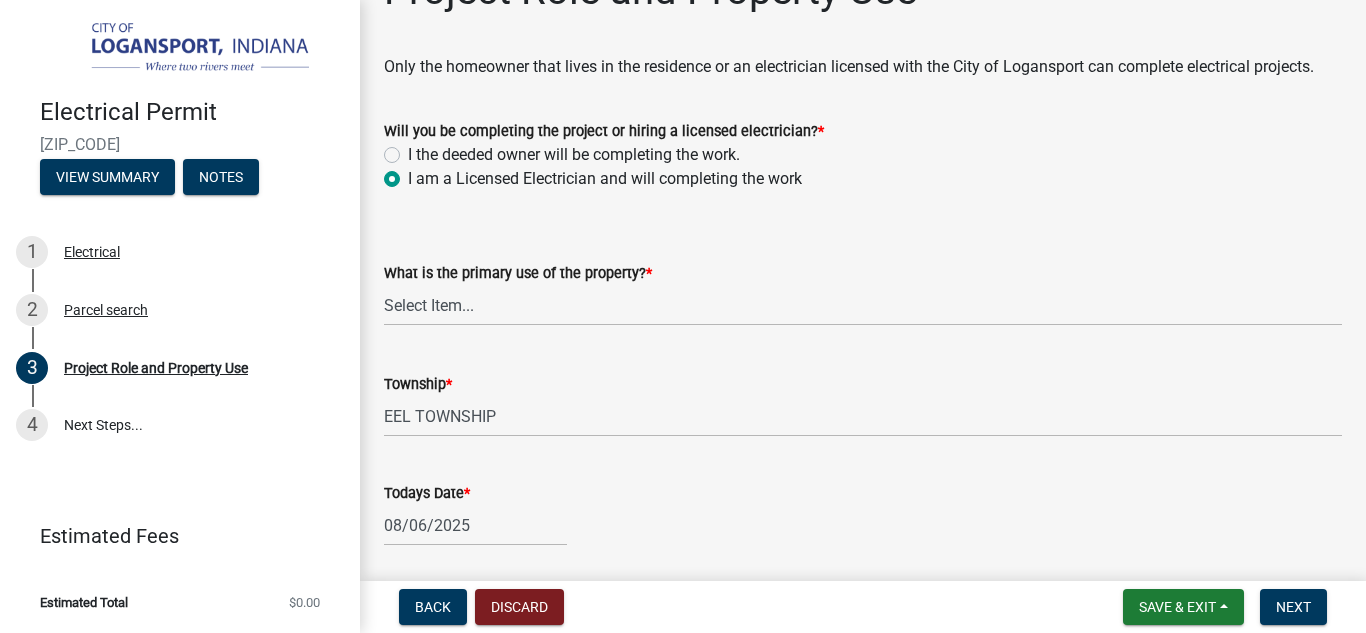 scroll, scrollTop: 58, scrollLeft: 0, axis: vertical 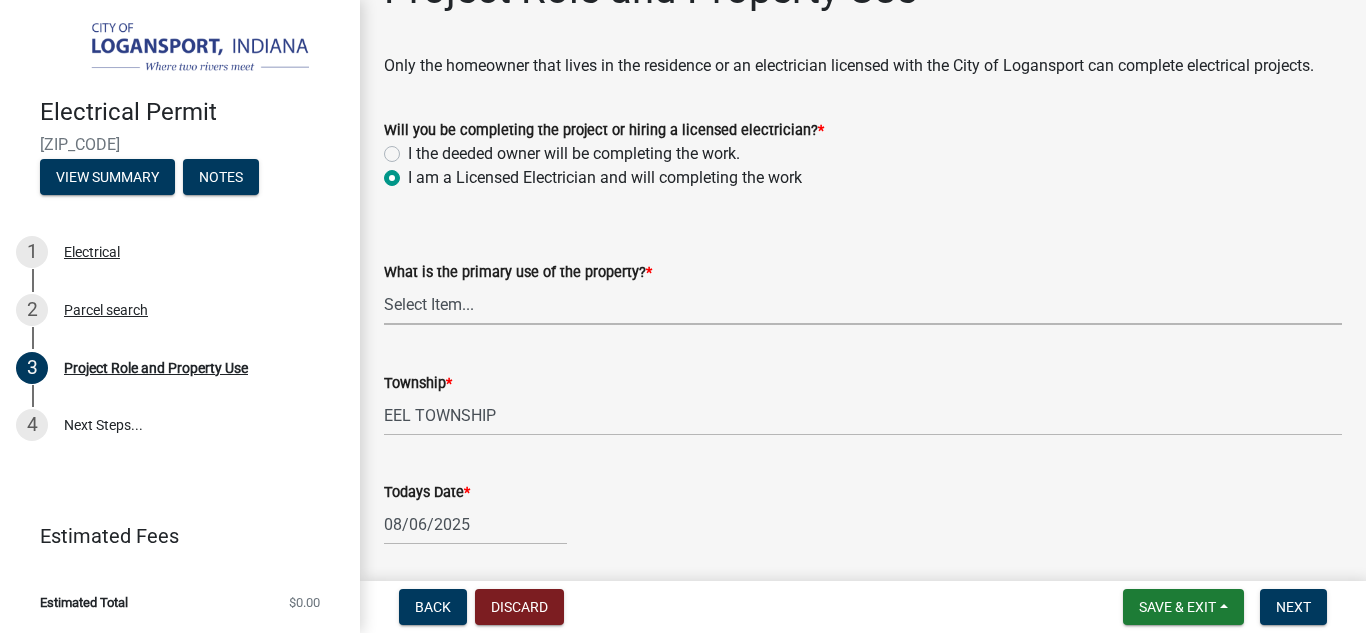 click on "Select Item...   Residential   Commercial   Public" at bounding box center [863, 304] 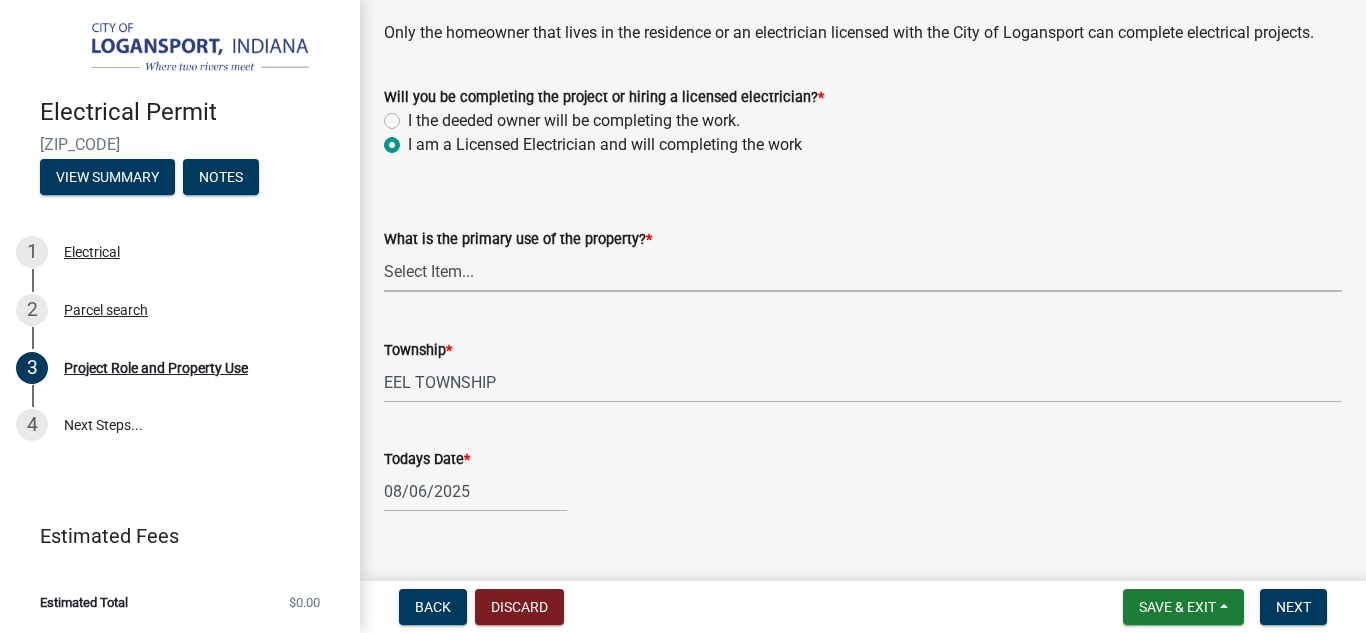 scroll, scrollTop: 126, scrollLeft: 0, axis: vertical 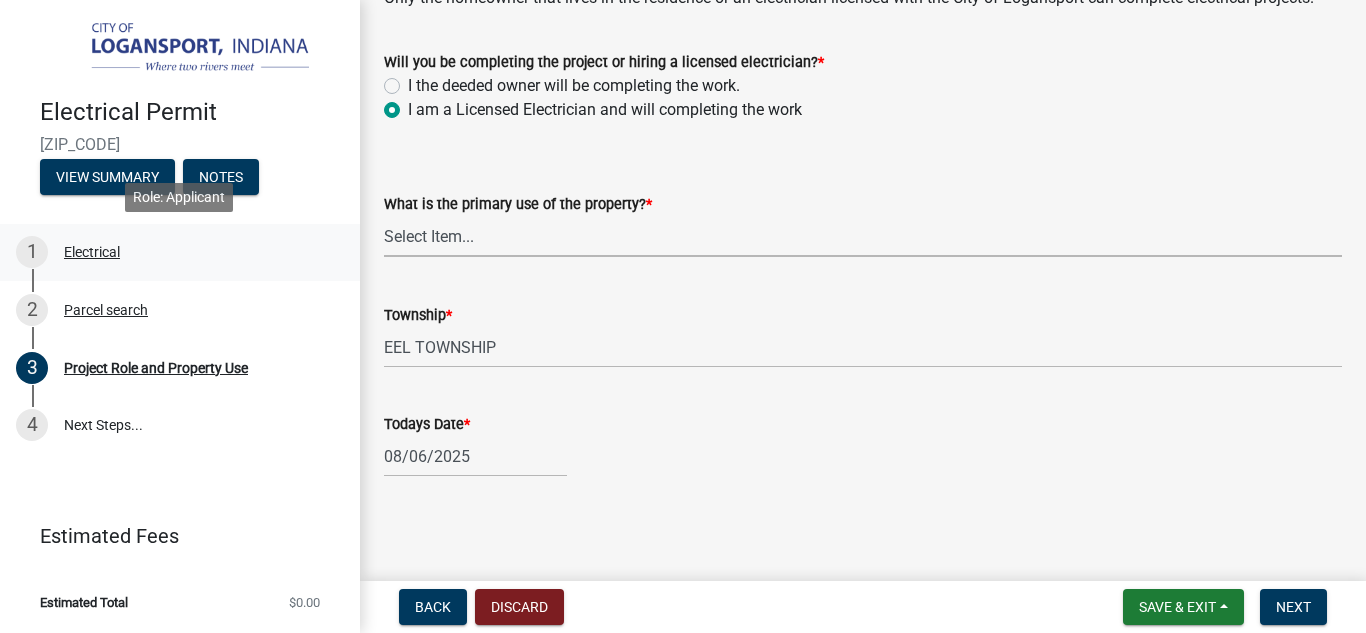 click on "Electrical" at bounding box center [92, 252] 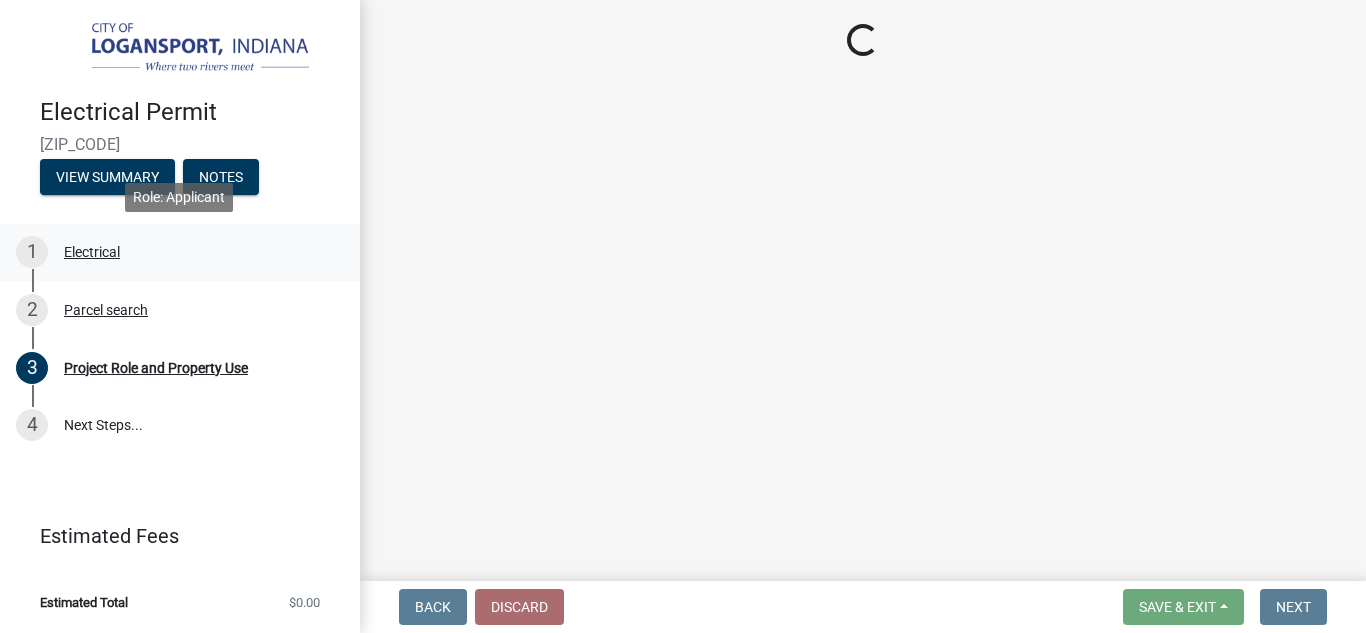 scroll, scrollTop: 0, scrollLeft: 0, axis: both 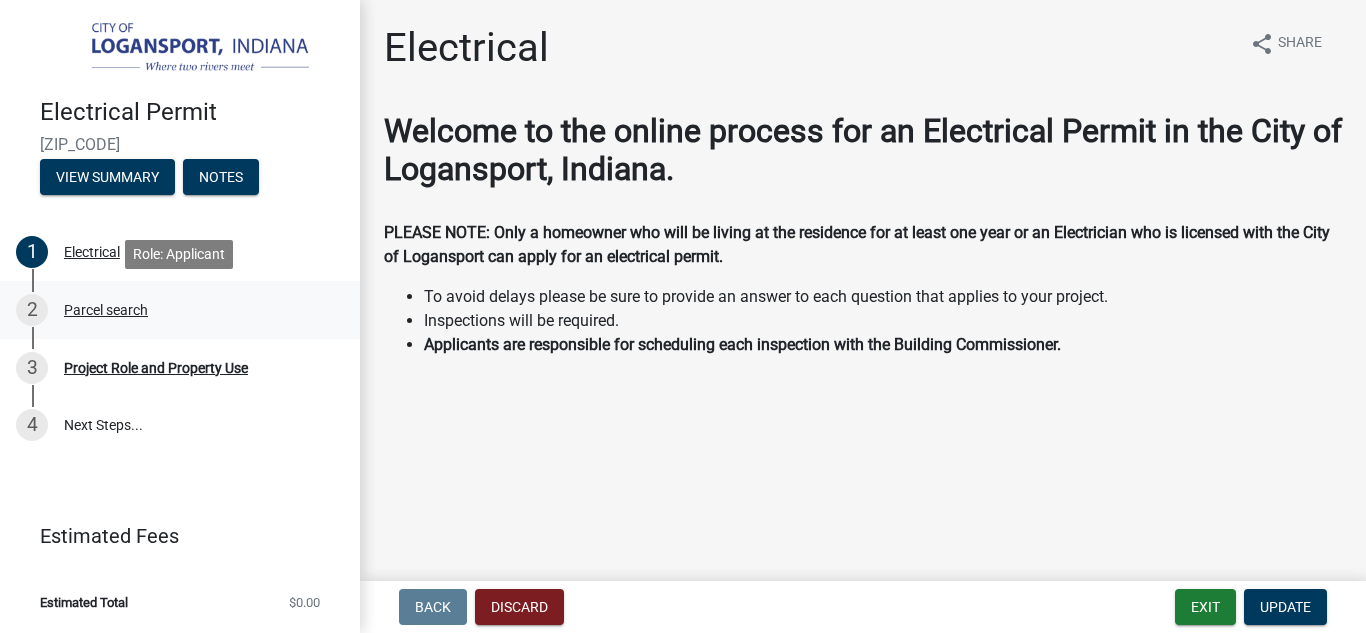 click on "2     Parcel search" at bounding box center [172, 310] 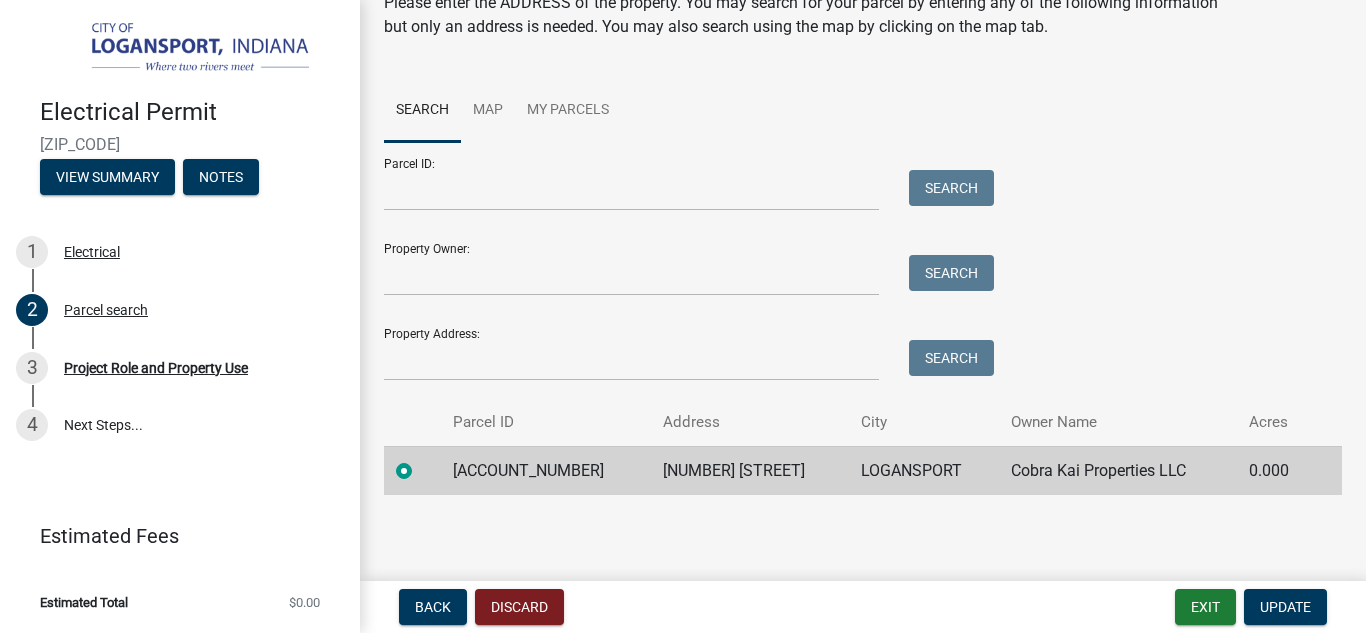 scroll, scrollTop: 89, scrollLeft: 0, axis: vertical 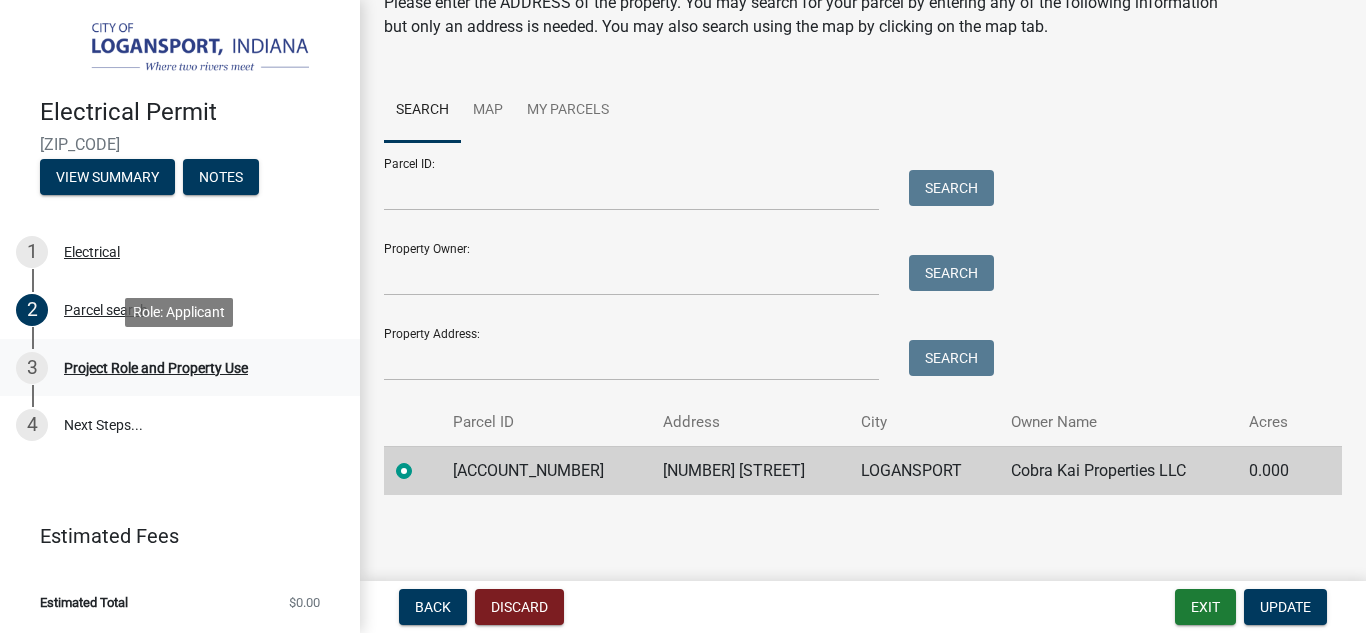 click on "3     Project Role and Property Use" at bounding box center [180, 368] 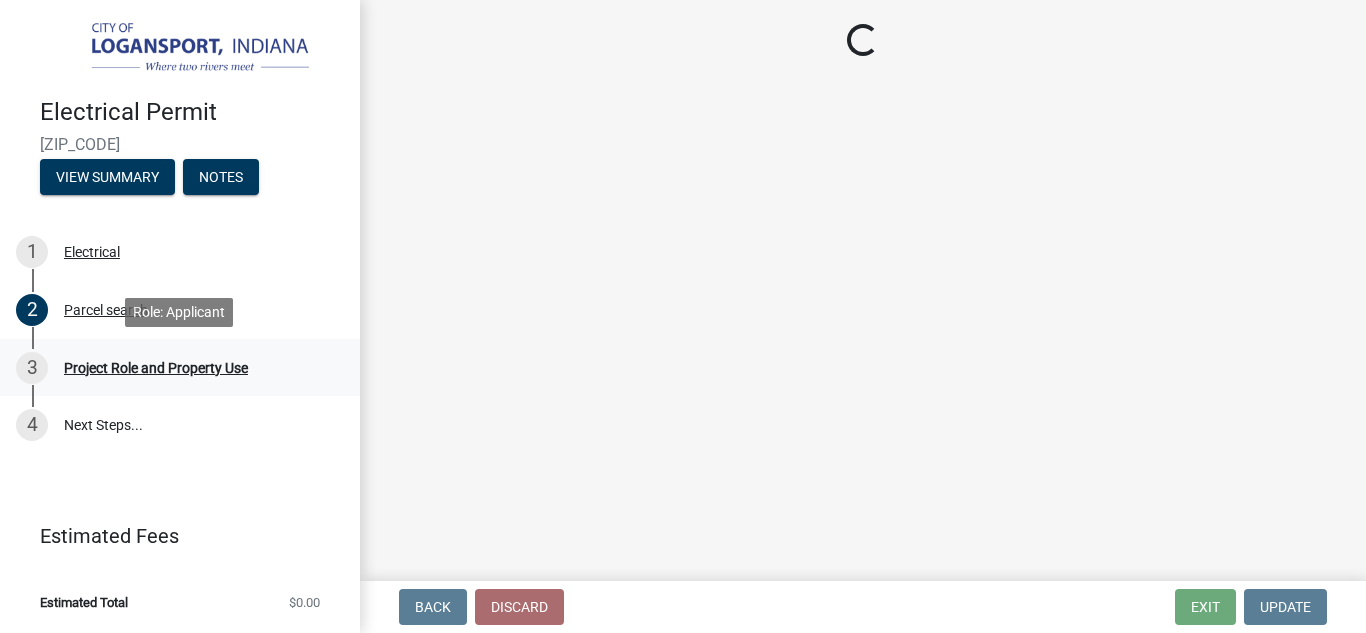 scroll, scrollTop: 0, scrollLeft: 0, axis: both 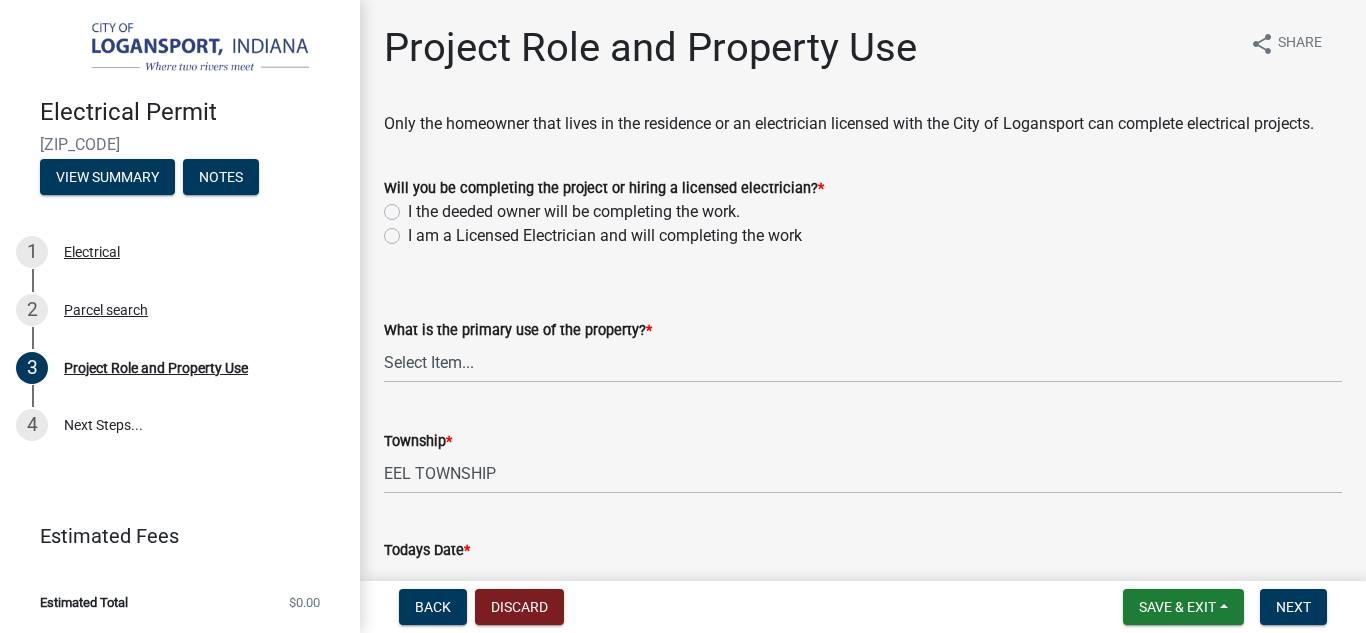 click on "I am a Licensed Electrician and will completing the work" 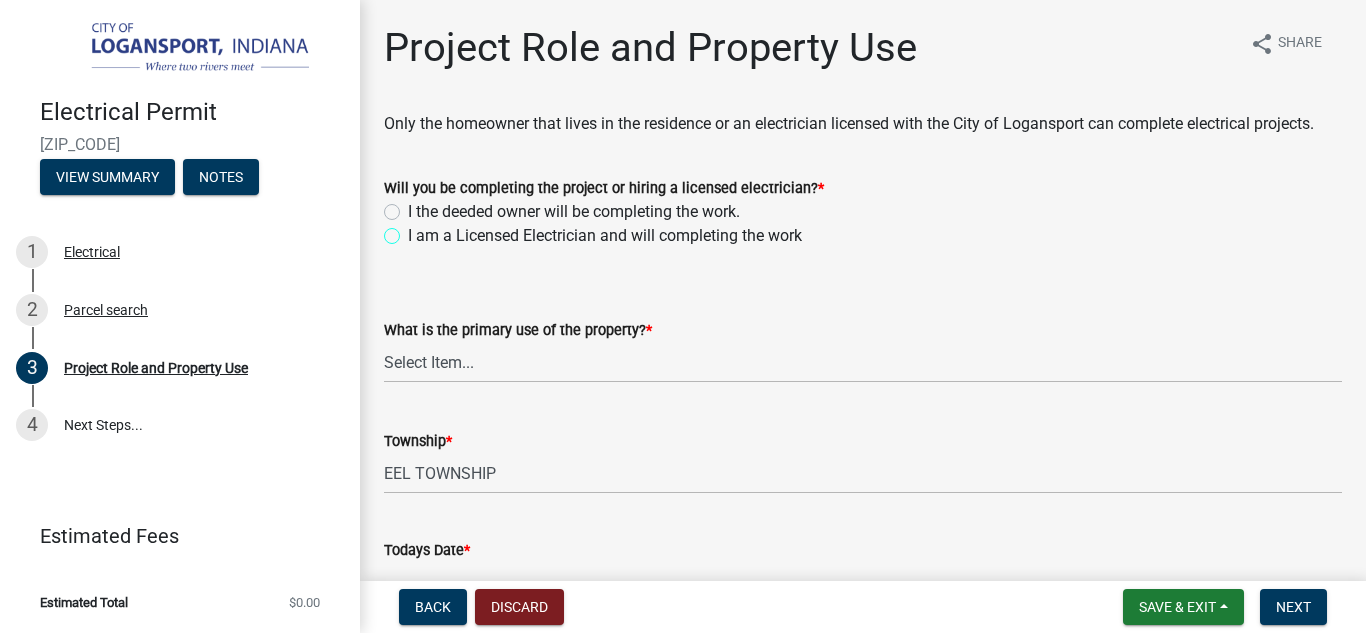 click on "I am a Licensed Electrician and will completing the work" at bounding box center [414, 230] 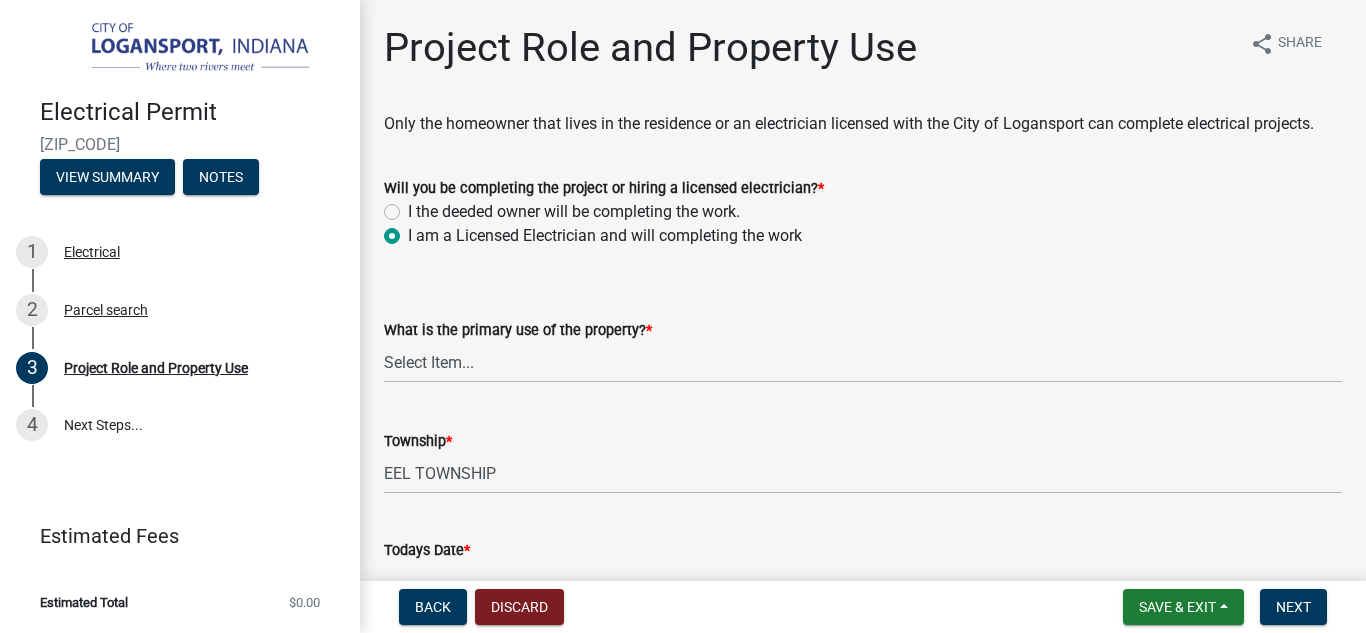 radio on "true" 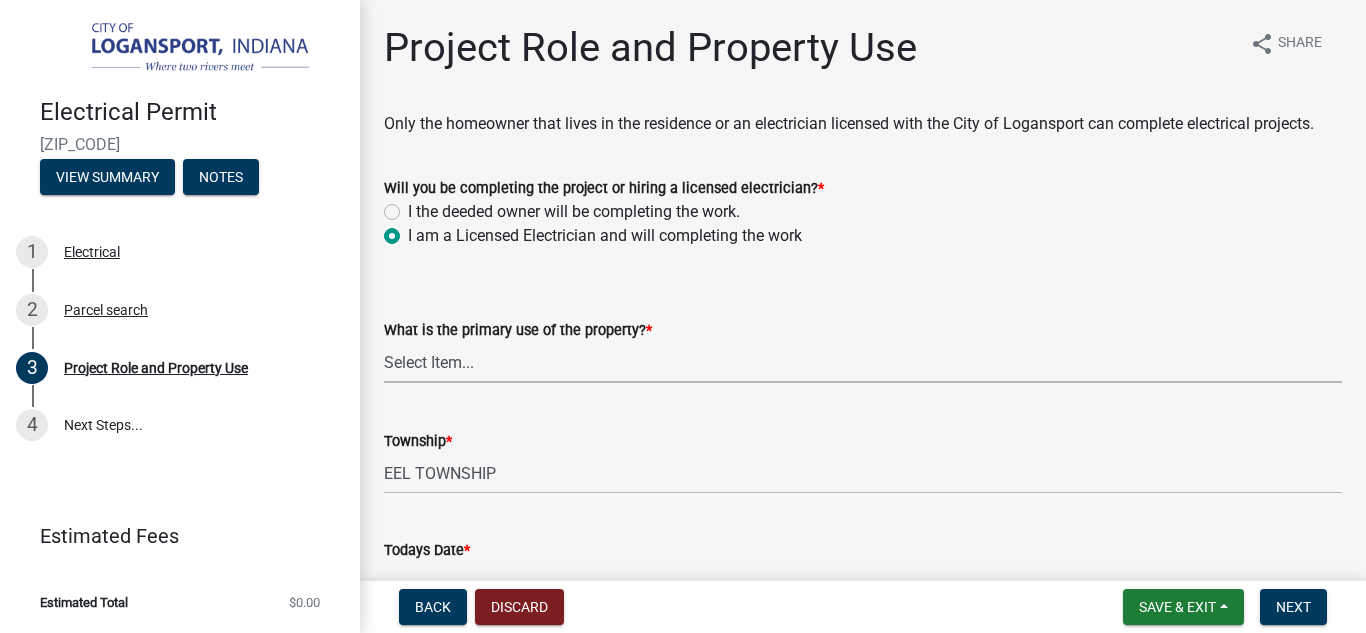 click on "Select Item...   Residential   Commercial   Public" at bounding box center (863, 362) 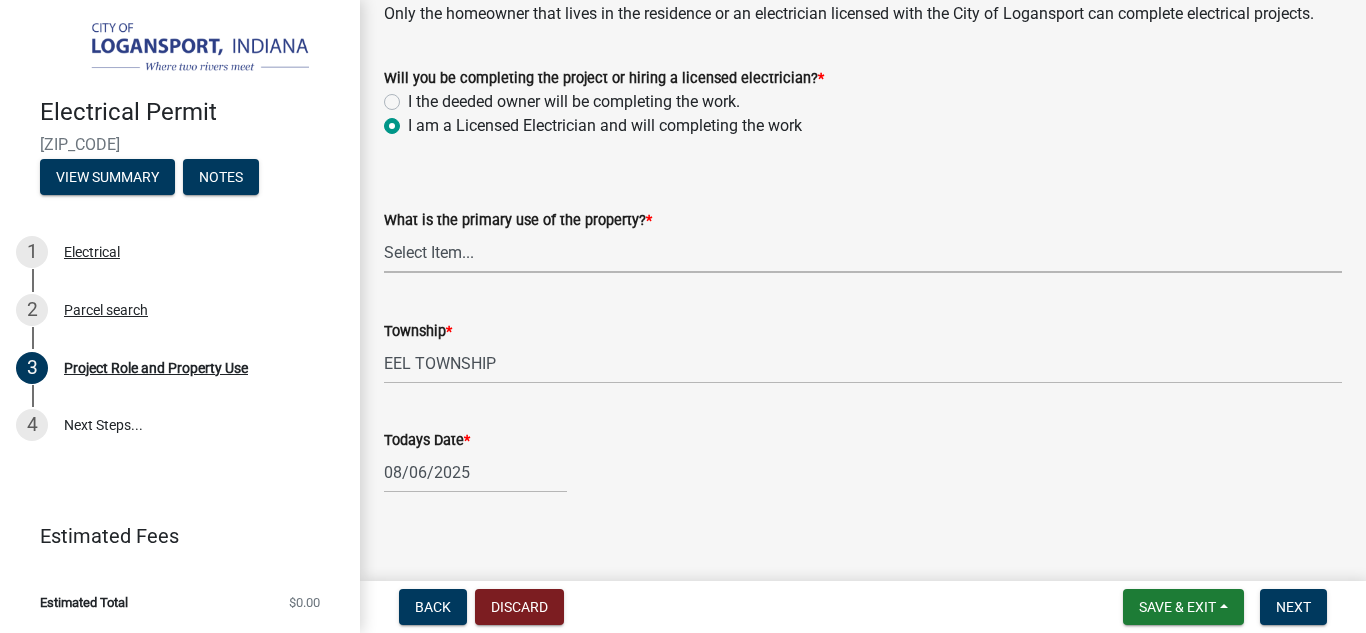scroll, scrollTop: 126, scrollLeft: 0, axis: vertical 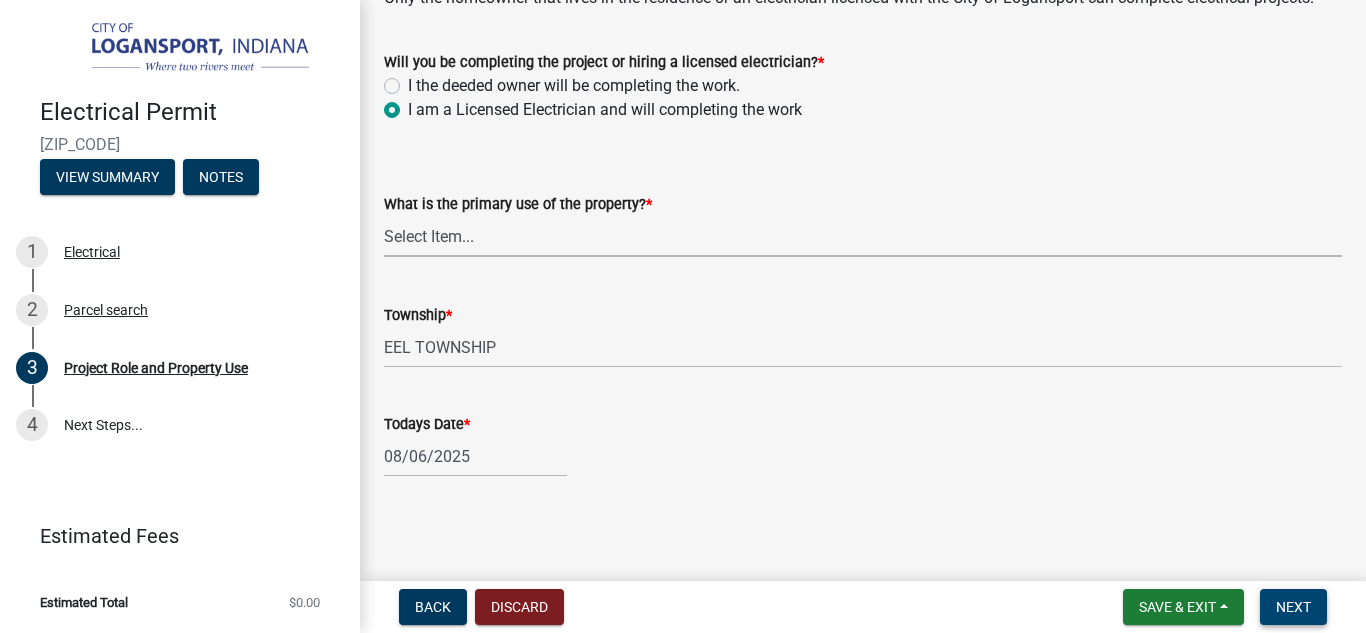 click on "Next" at bounding box center (1293, 607) 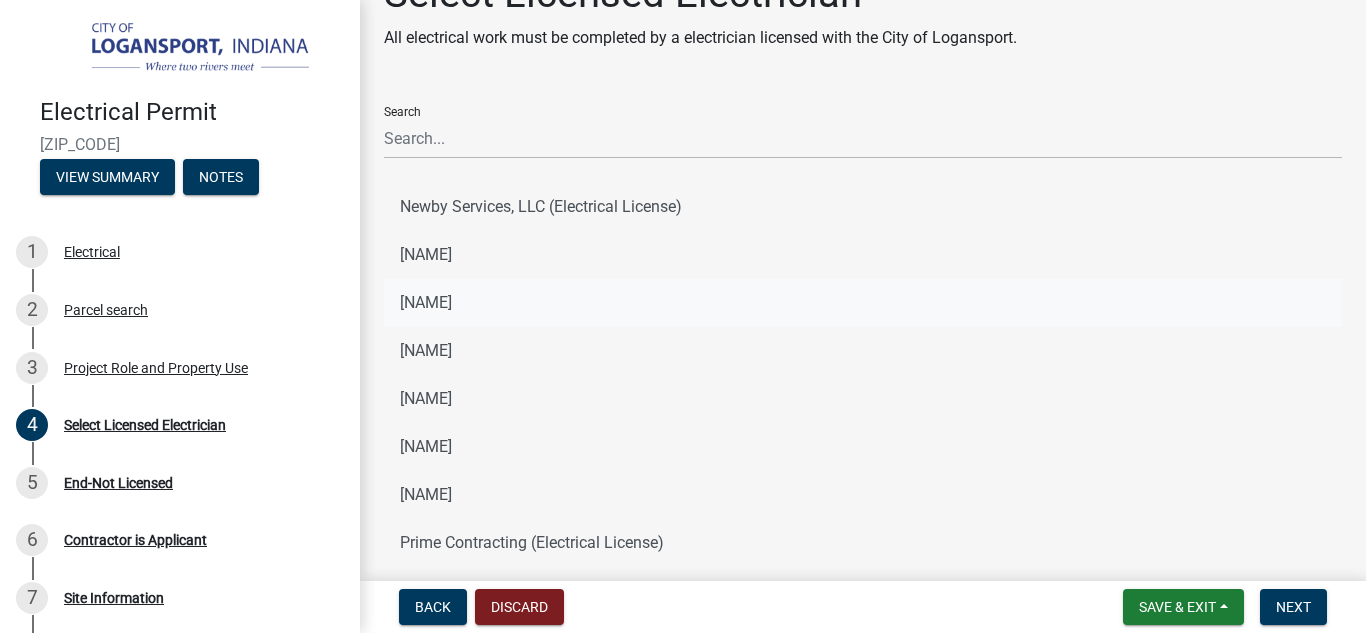 scroll, scrollTop: 0, scrollLeft: 0, axis: both 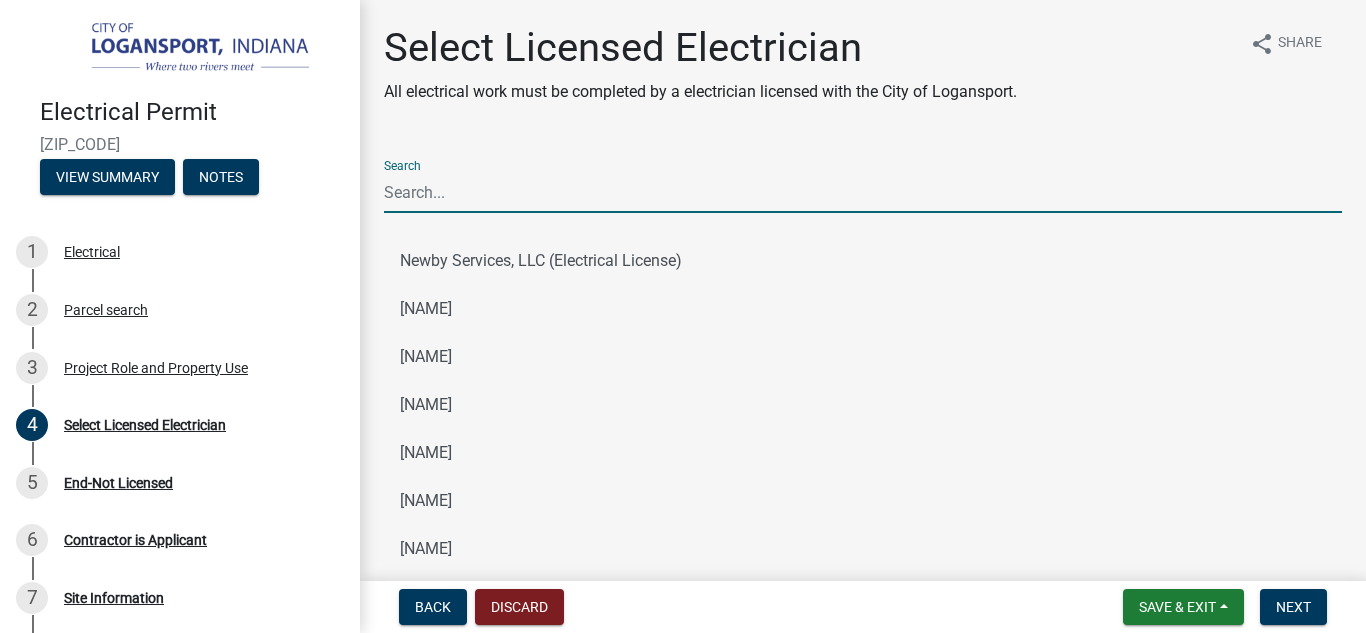click on "Search" at bounding box center [863, 192] 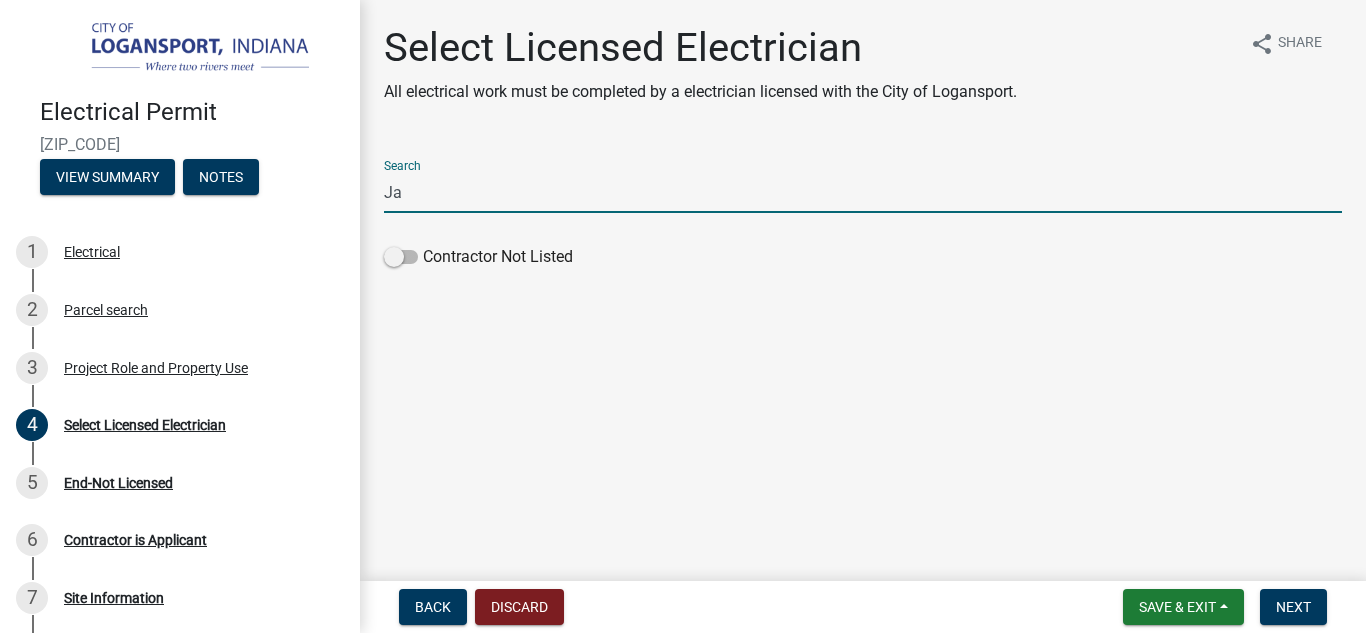 type on "J" 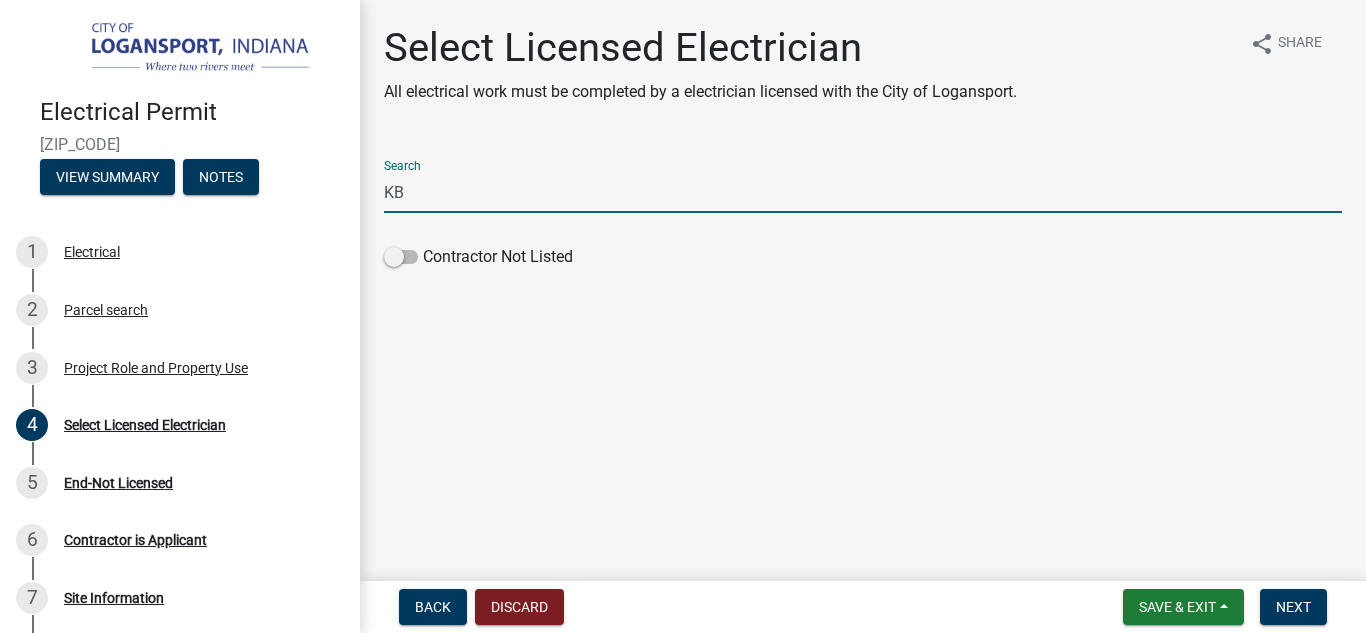 type on "K" 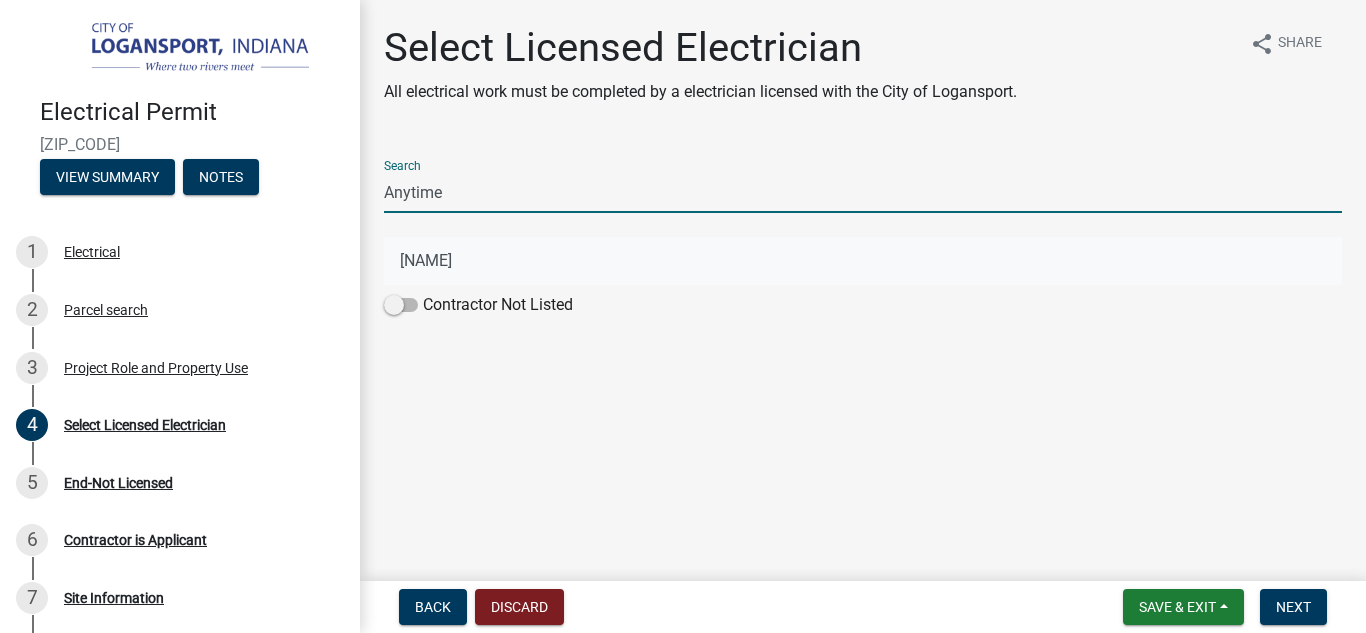 type on "Anytime" 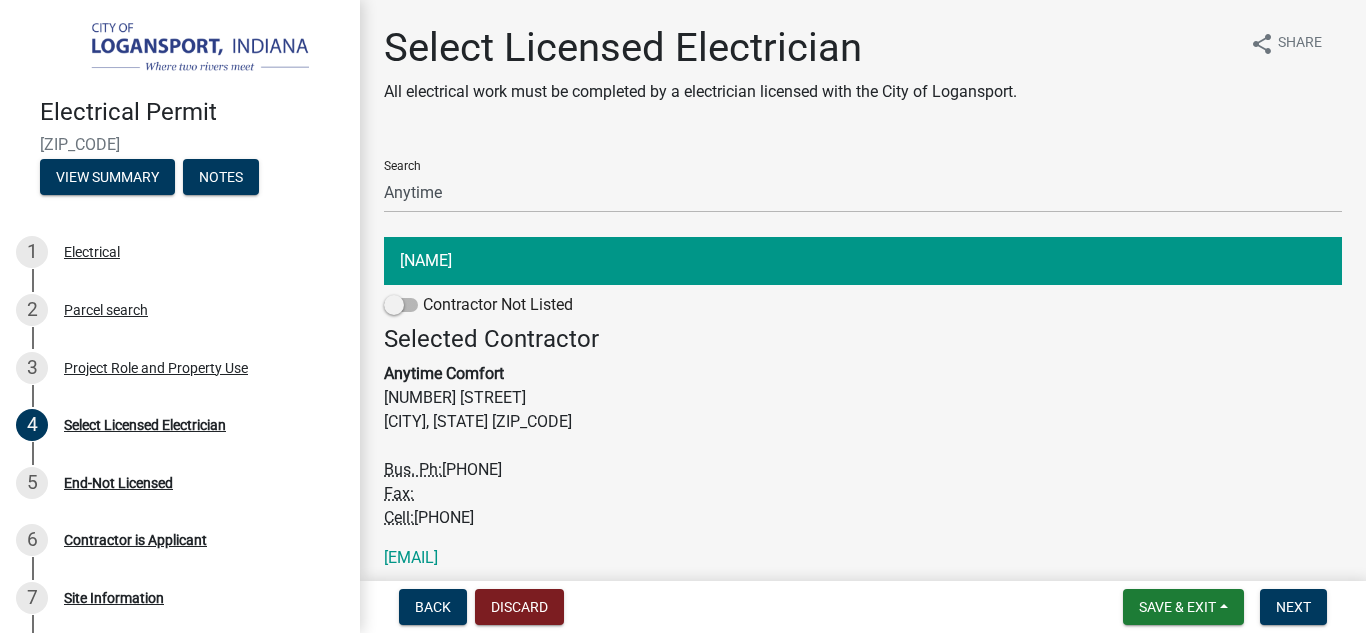 scroll, scrollTop: 75, scrollLeft: 0, axis: vertical 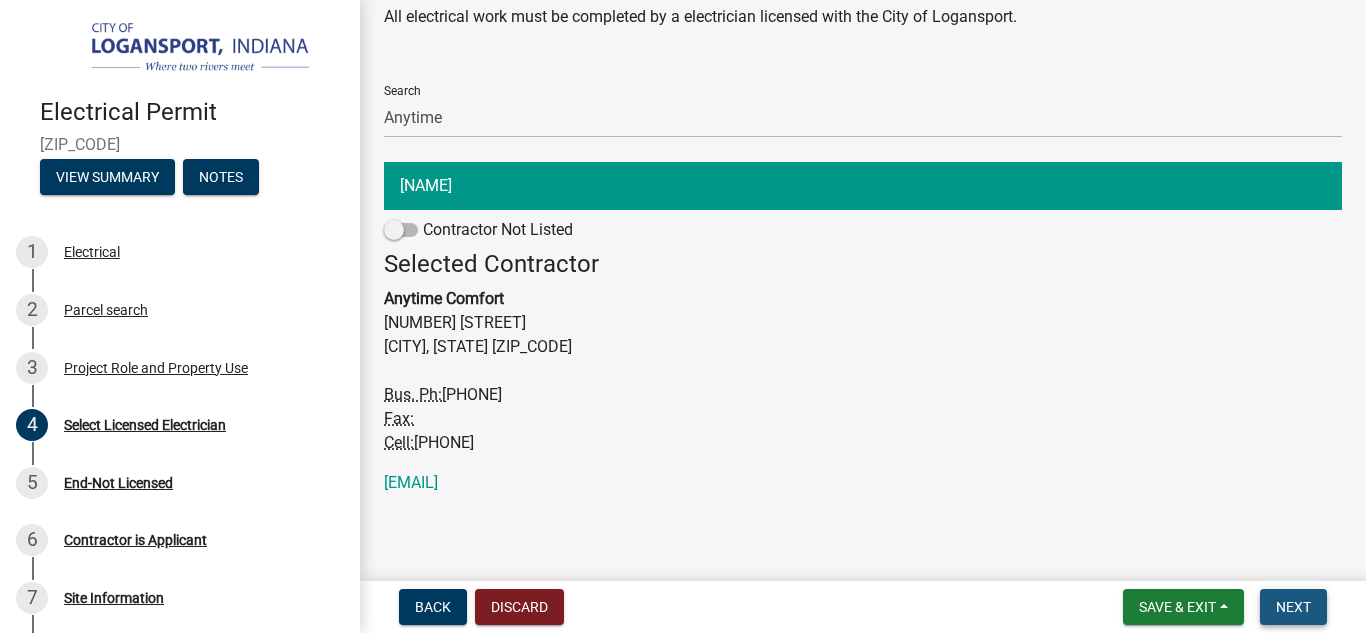 click on "Next" at bounding box center (1293, 607) 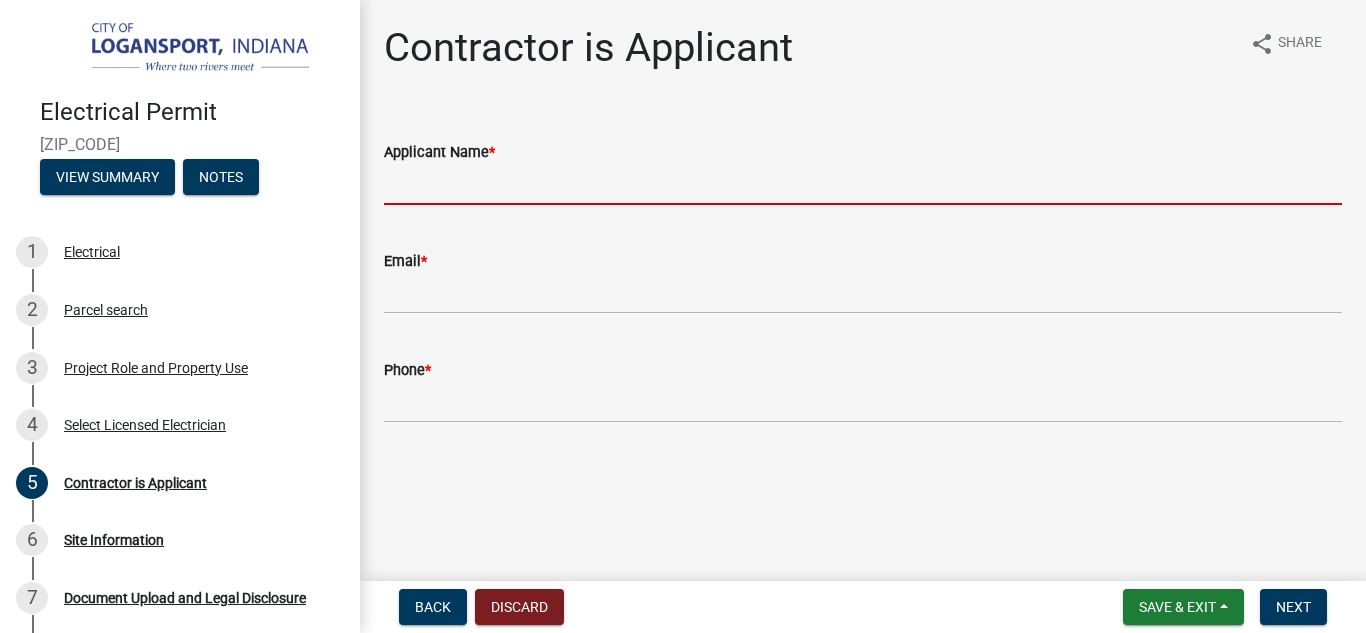 click on "Applicant Name  *" at bounding box center (863, 184) 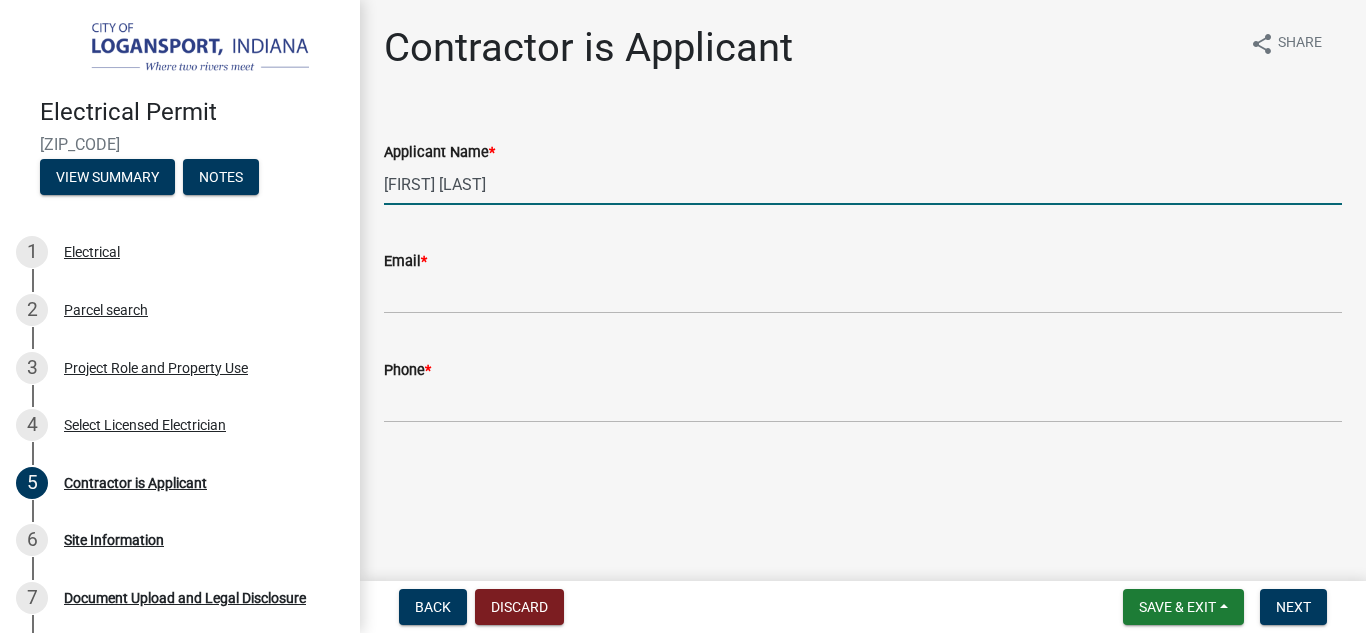 type on "[FIRST] [LAST]" 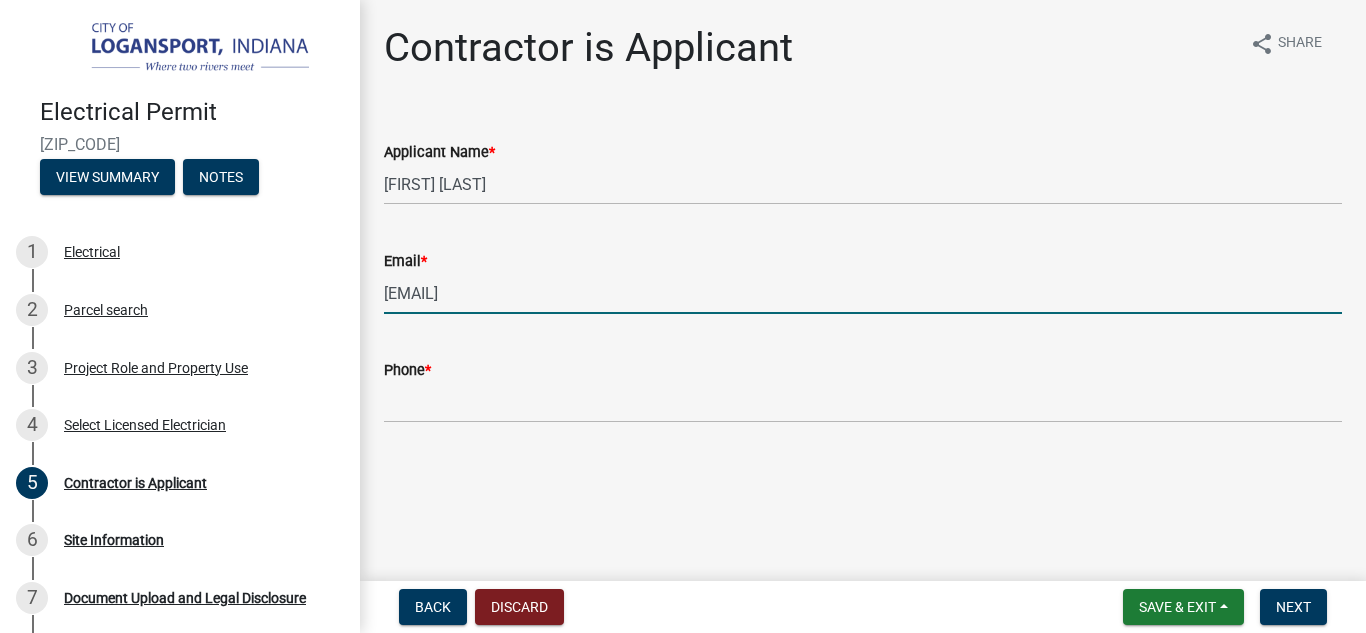 type on "[EMAIL]" 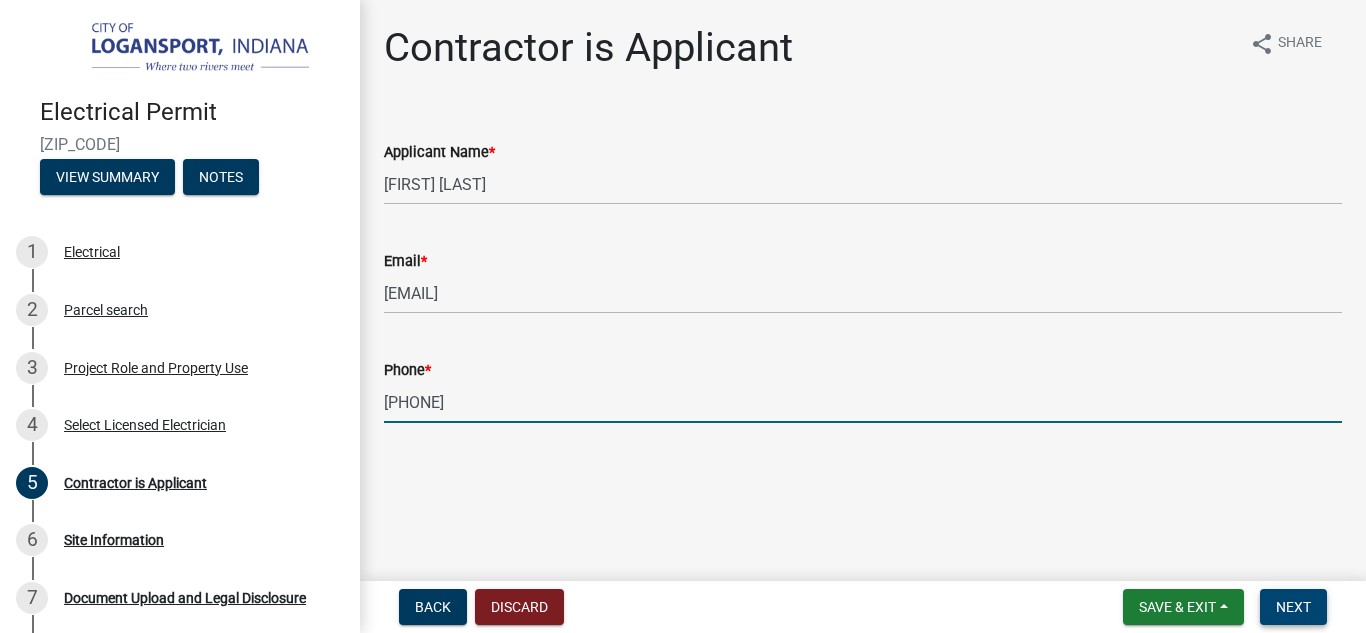 type on "[PHONE]" 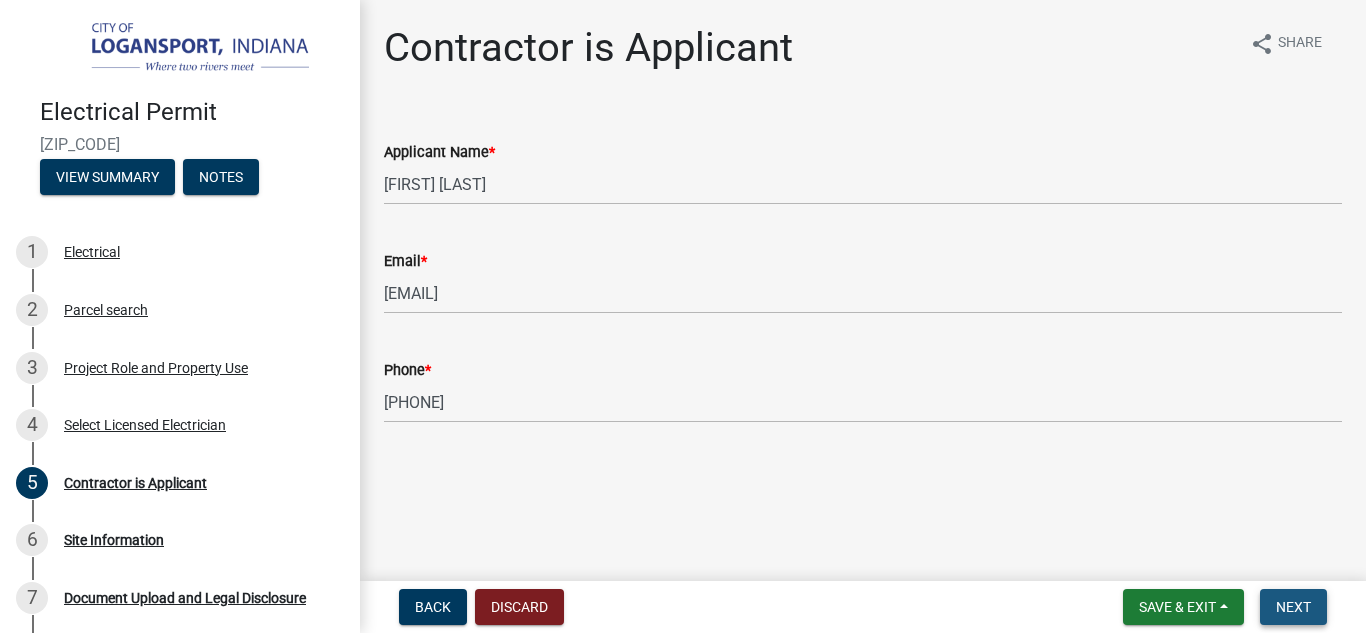 click on "Next" at bounding box center (1293, 607) 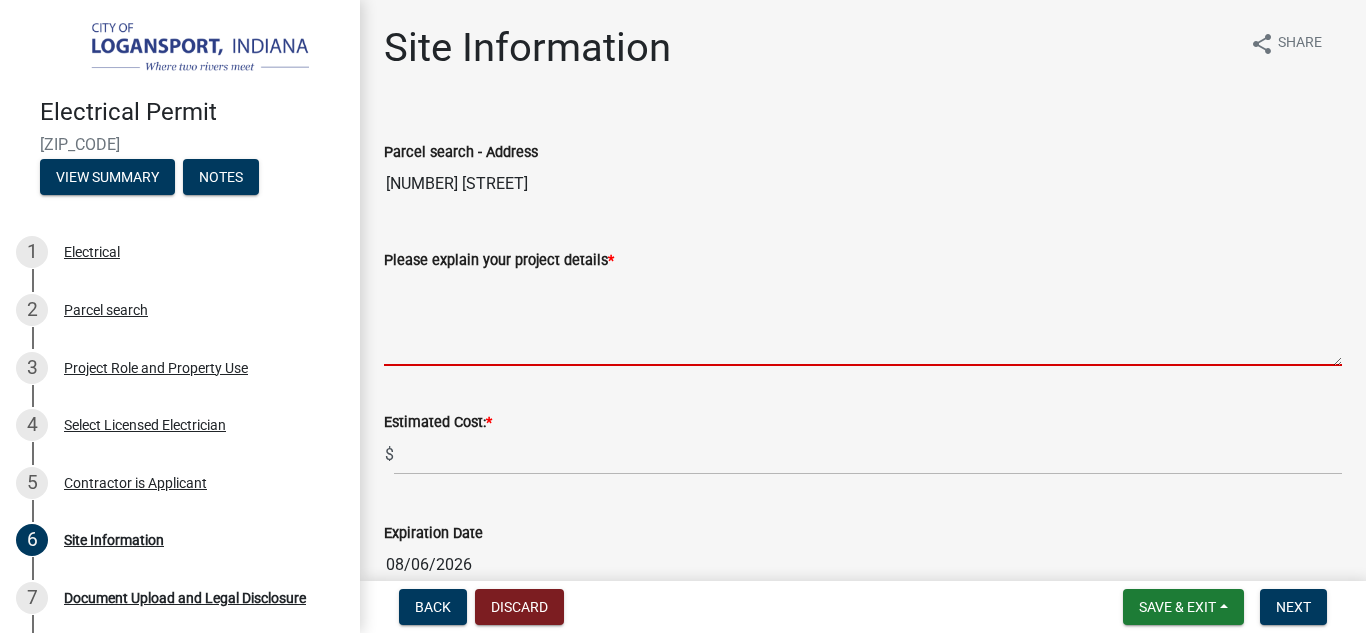 click on "Please explain your project details  *" at bounding box center [863, 319] 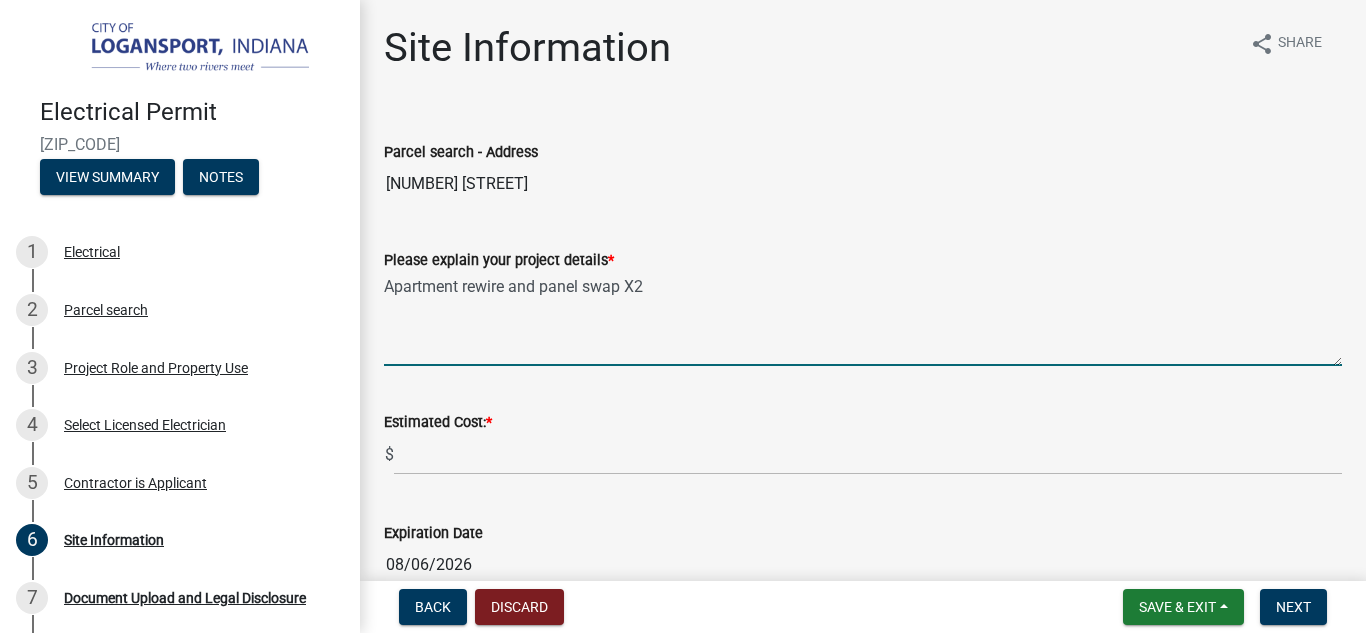 type on "Apartment rewire and panel swap X2" 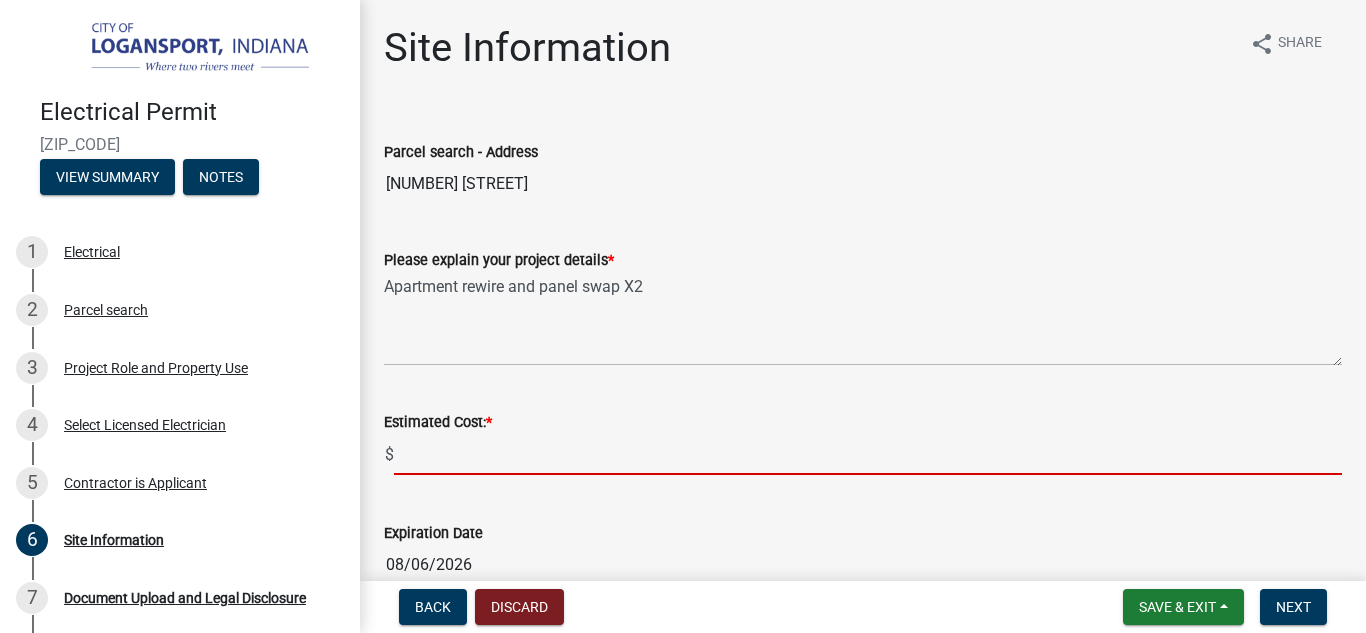 click 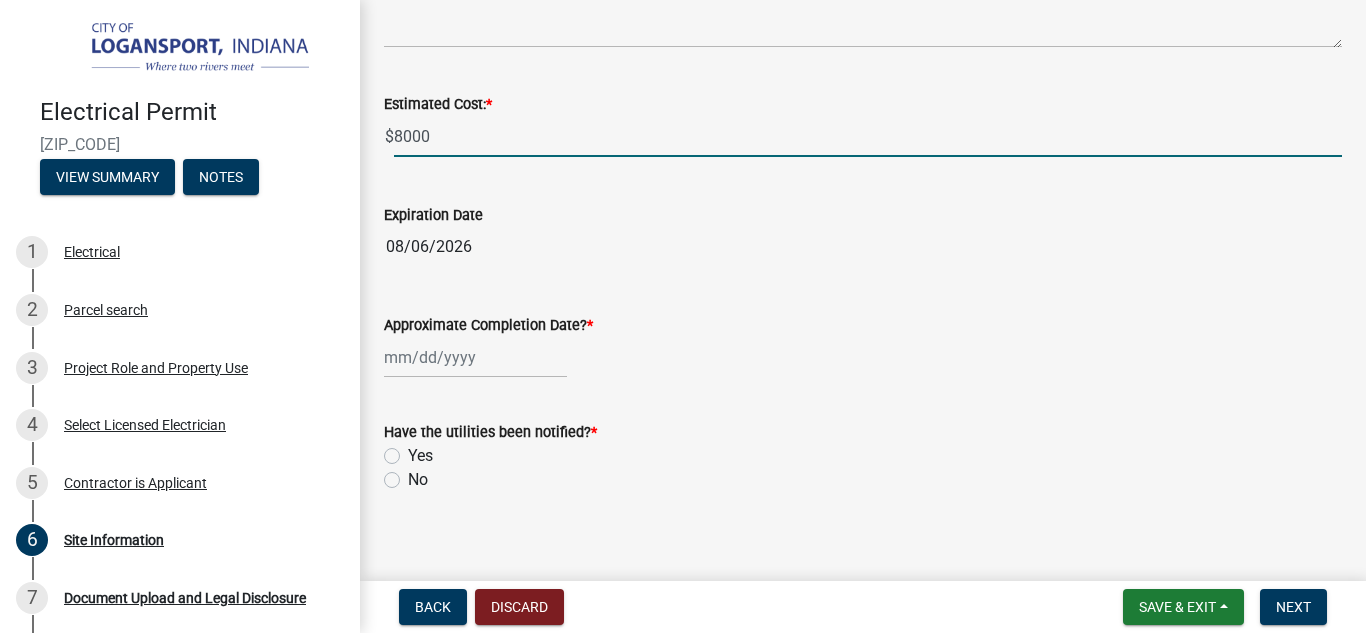 scroll, scrollTop: 320, scrollLeft: 0, axis: vertical 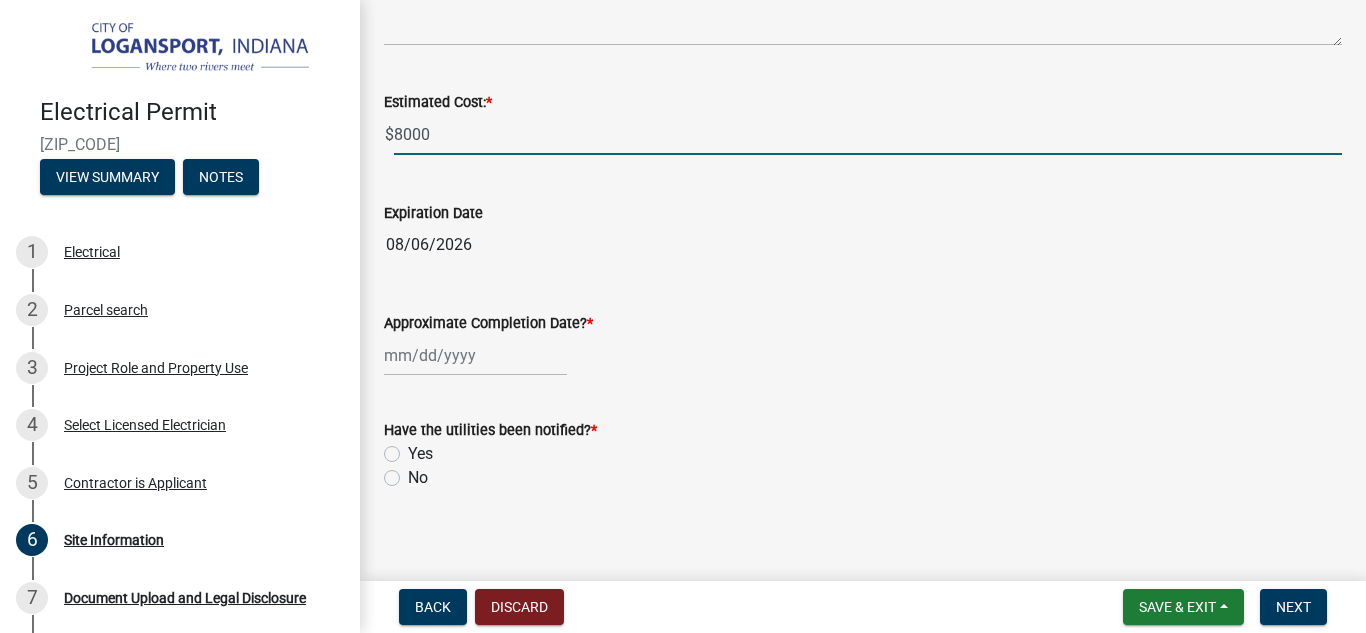 type on "8000" 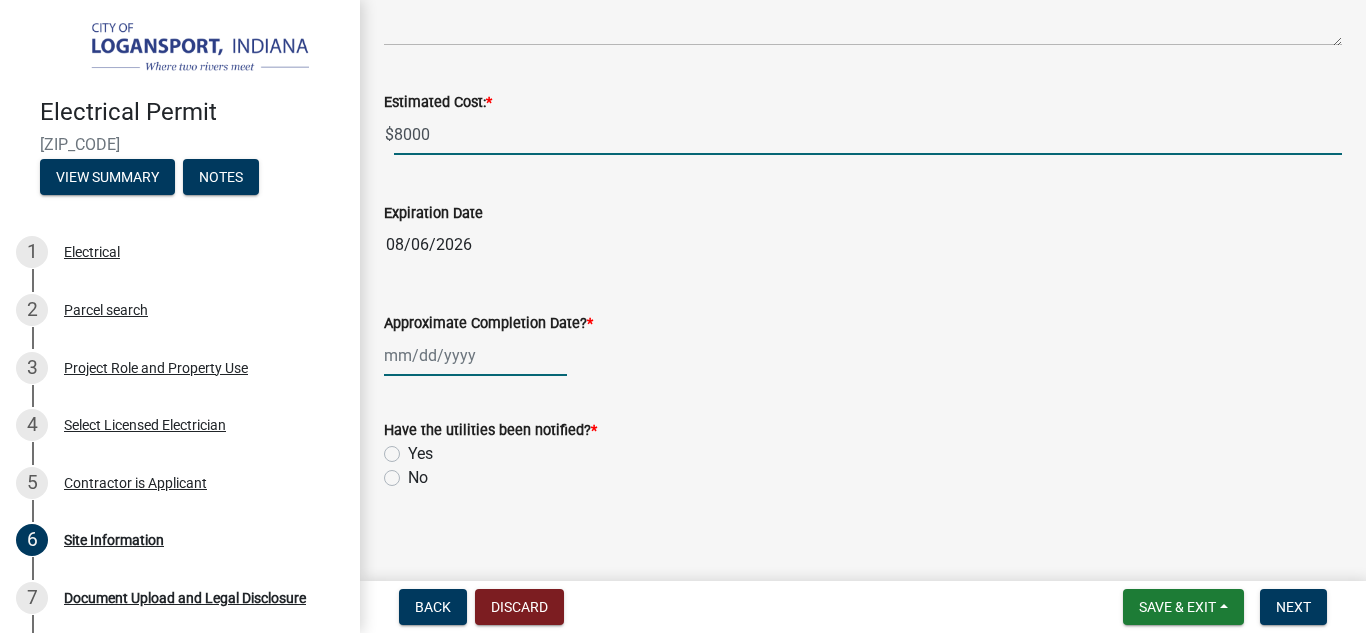 click 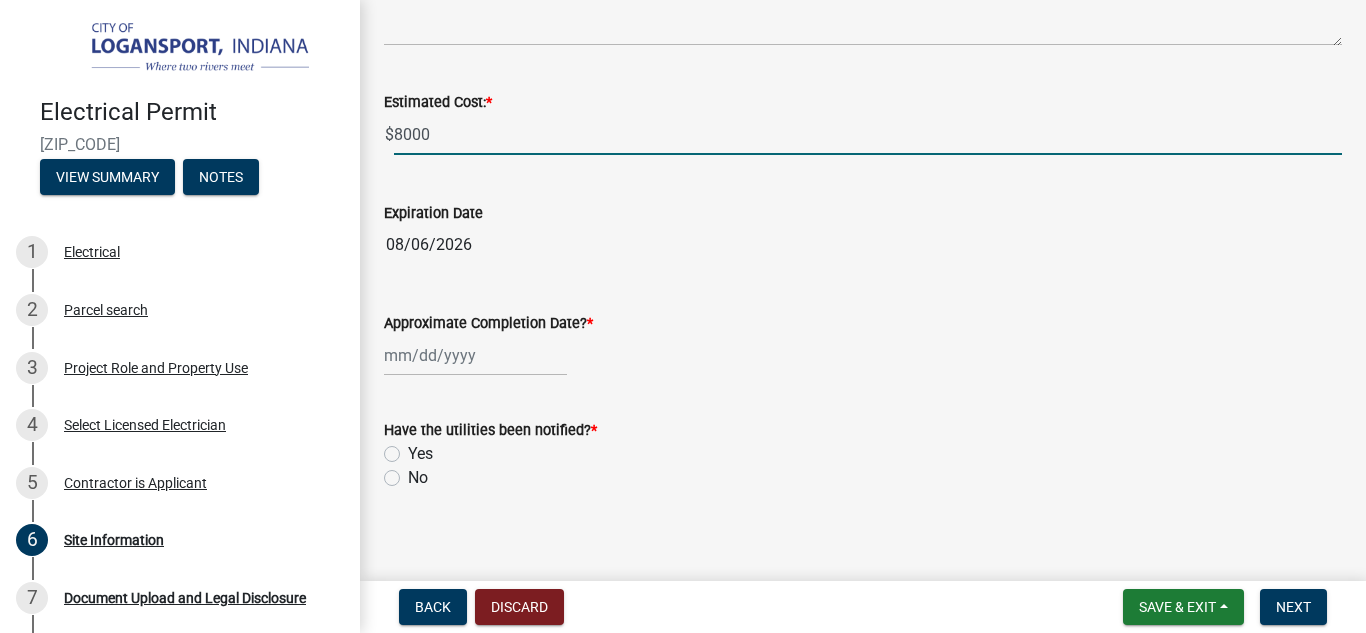 select on "8" 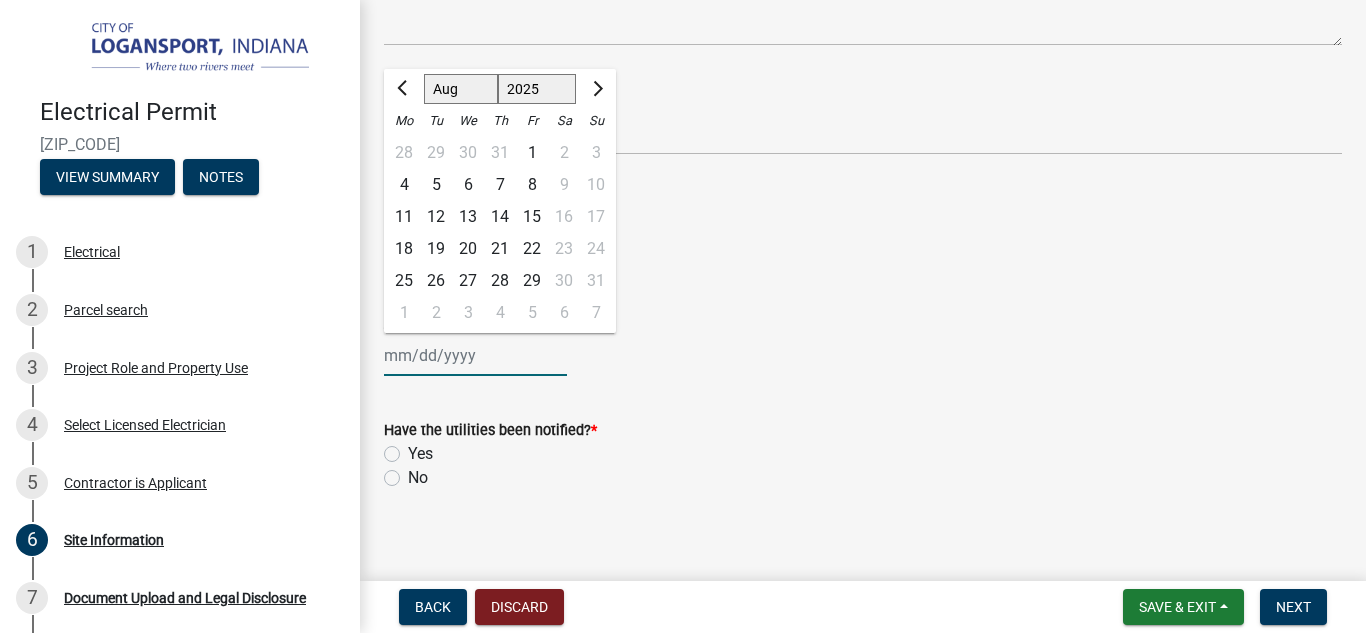 click on "Approximate Completion Date?  *" at bounding box center (475, 355) 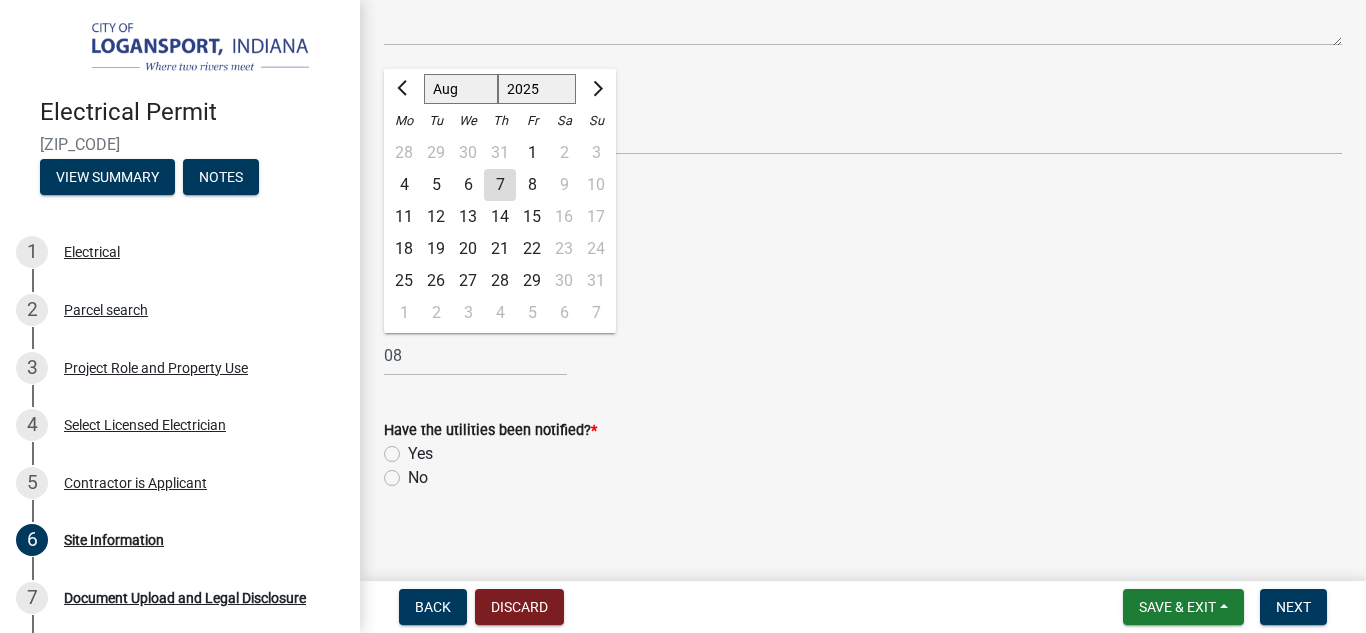 click on "11" 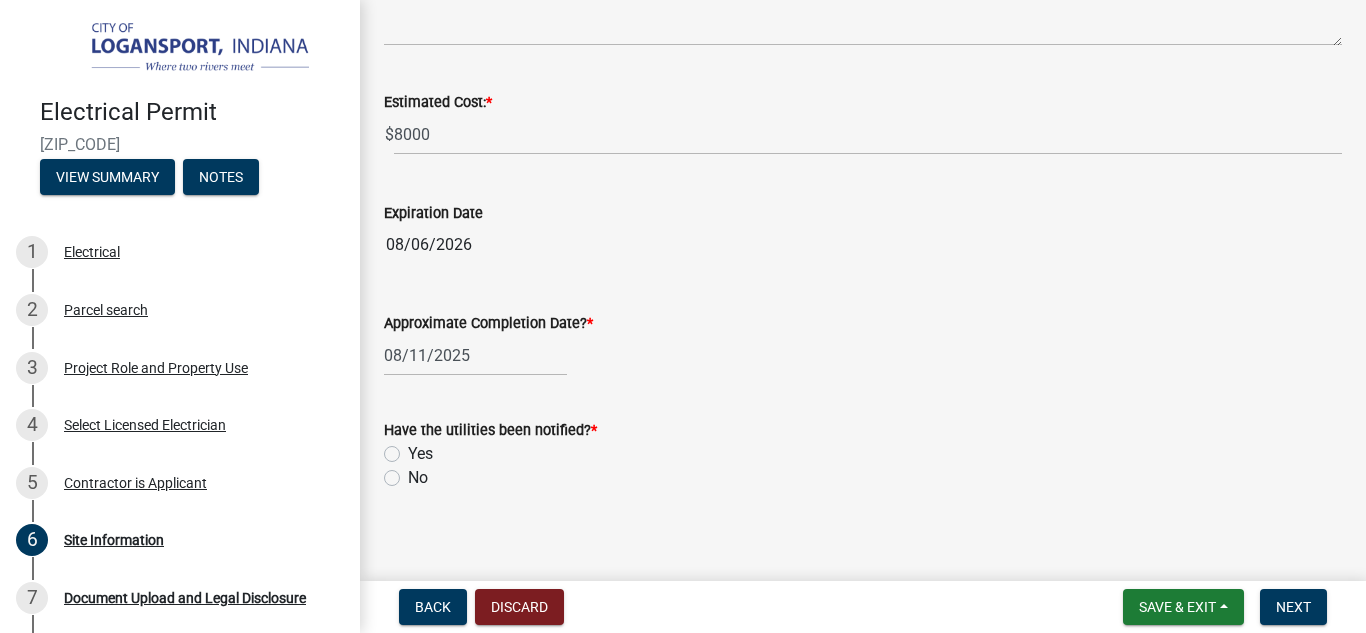 click on "Yes" 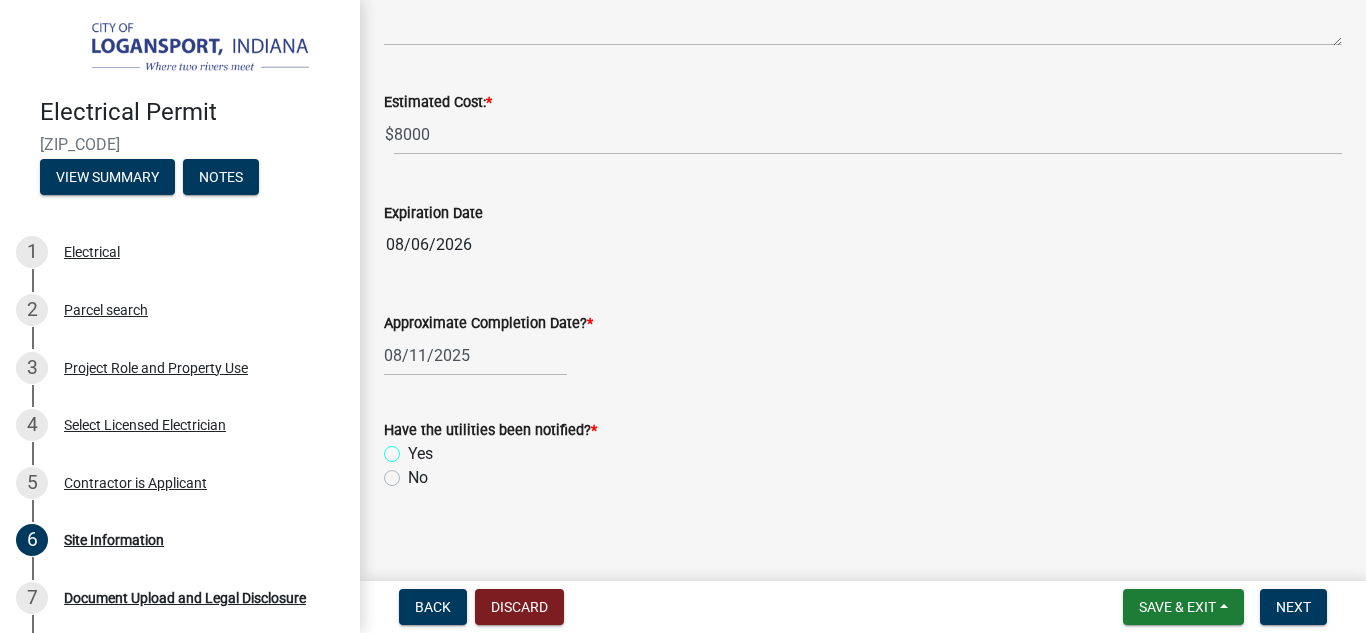 click on "Yes" at bounding box center [414, 448] 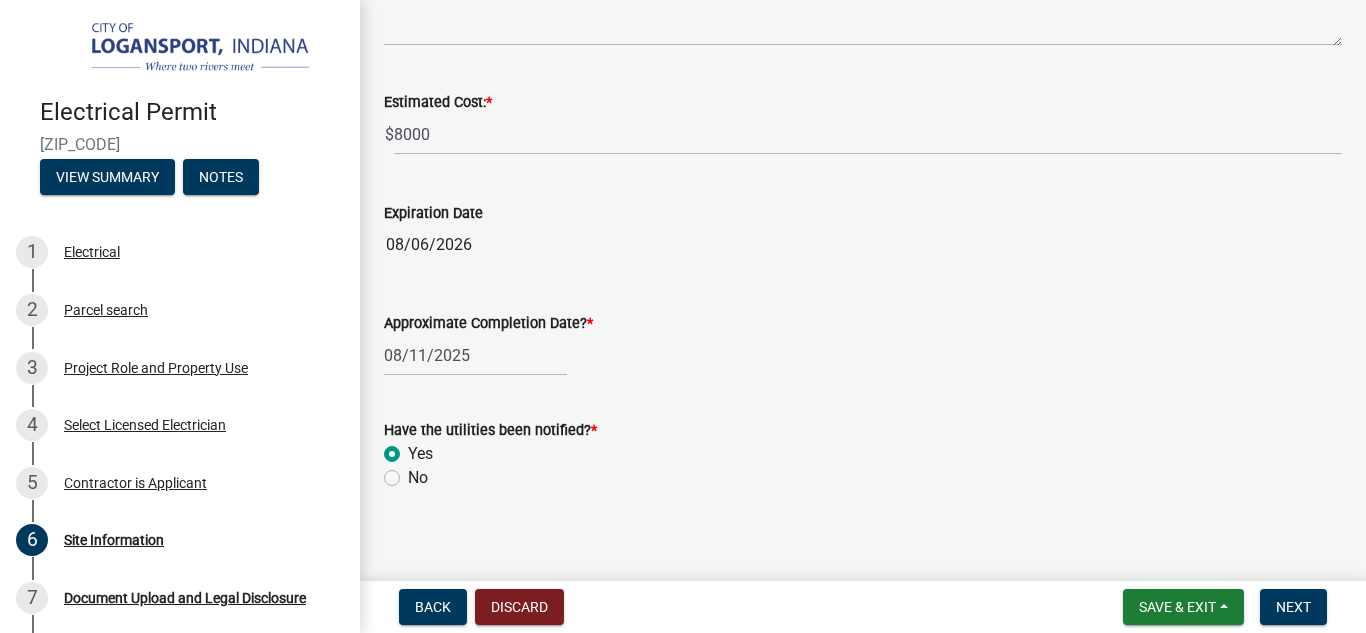 radio on "true" 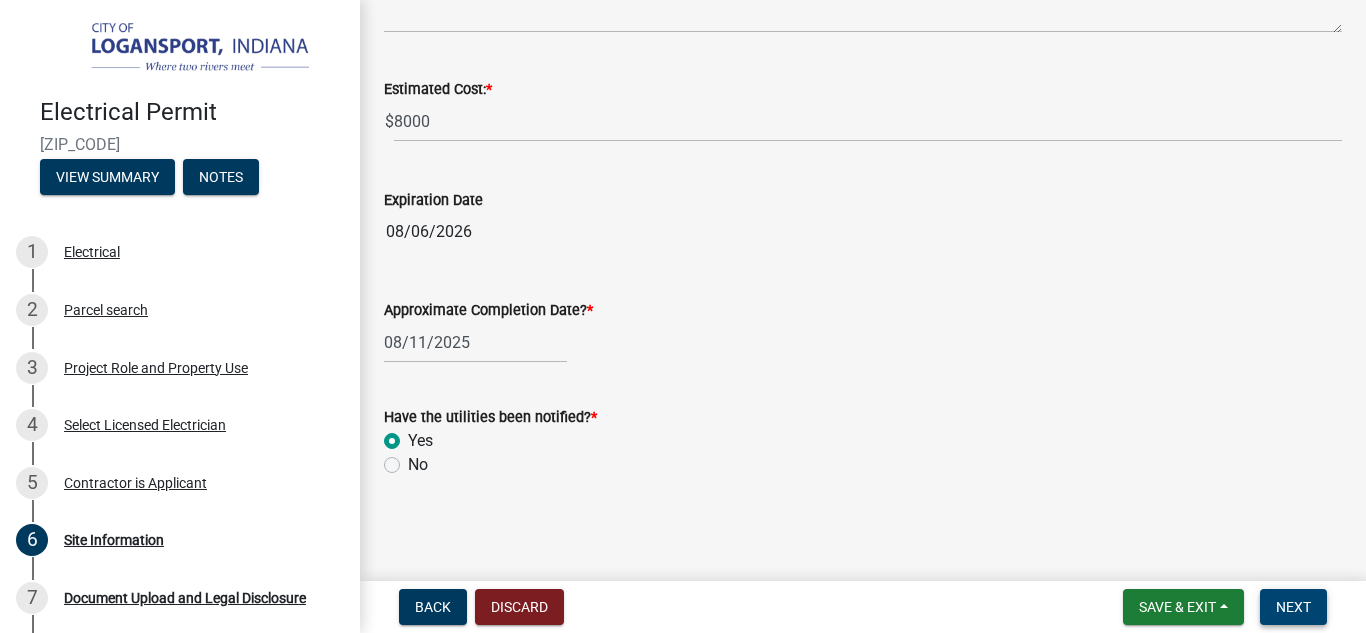 click on "Next" at bounding box center (1293, 607) 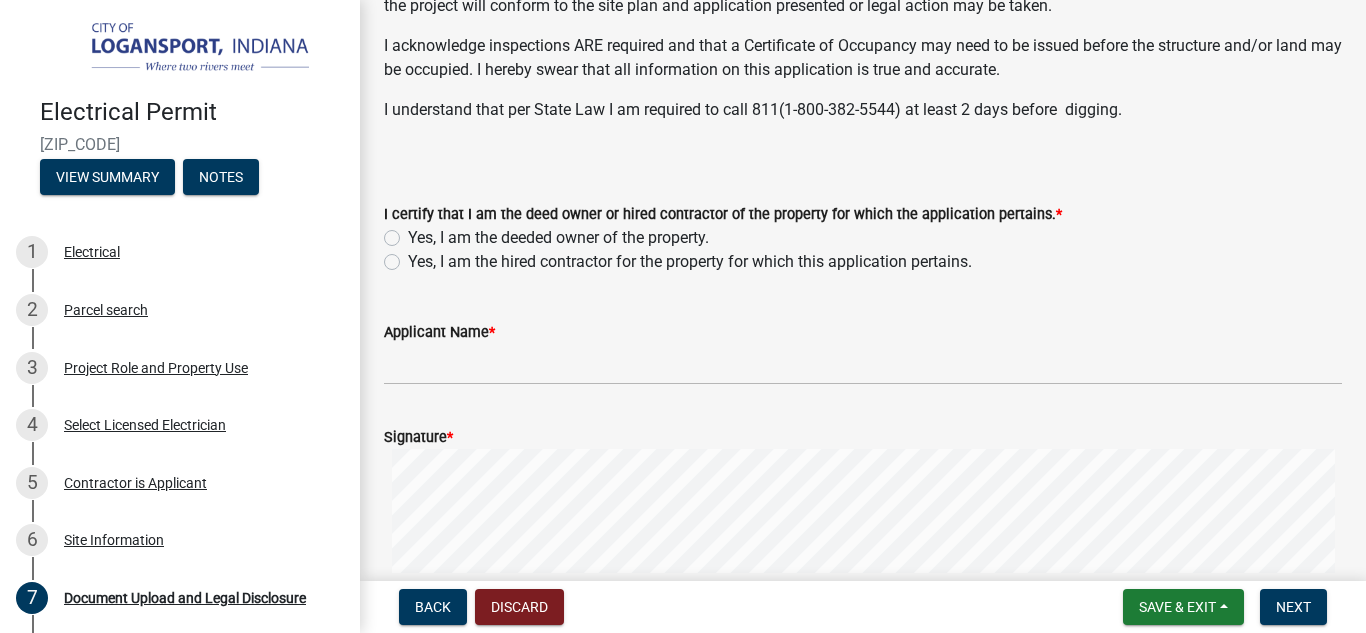 scroll, scrollTop: 331, scrollLeft: 0, axis: vertical 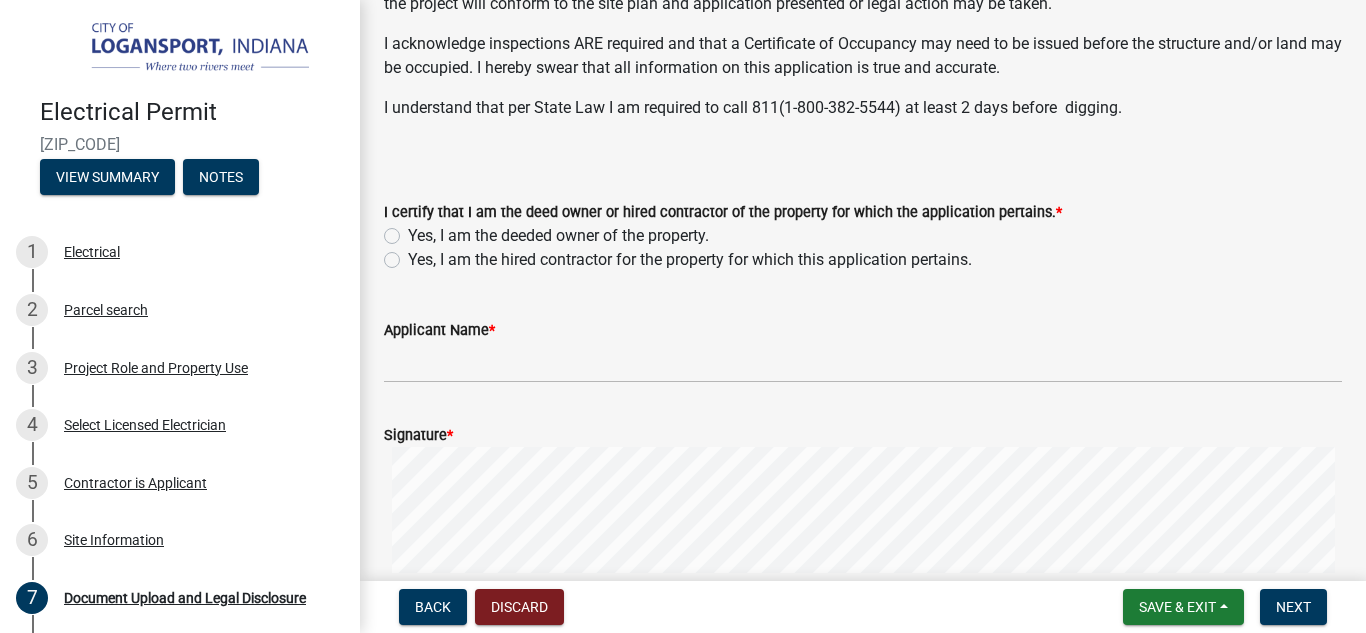 click on "Yes, I am the hired contractor for the property for which this application pertains." 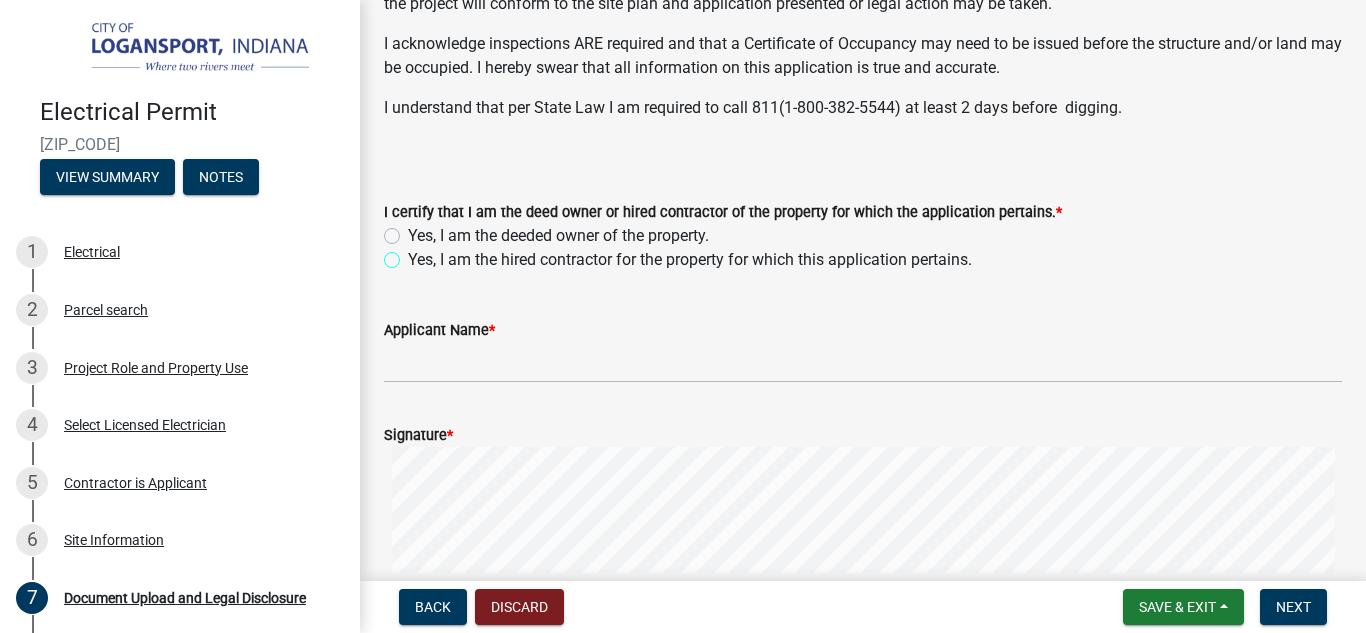 click on "Yes, I am the hired contractor for the property for which this application pertains." at bounding box center [414, 254] 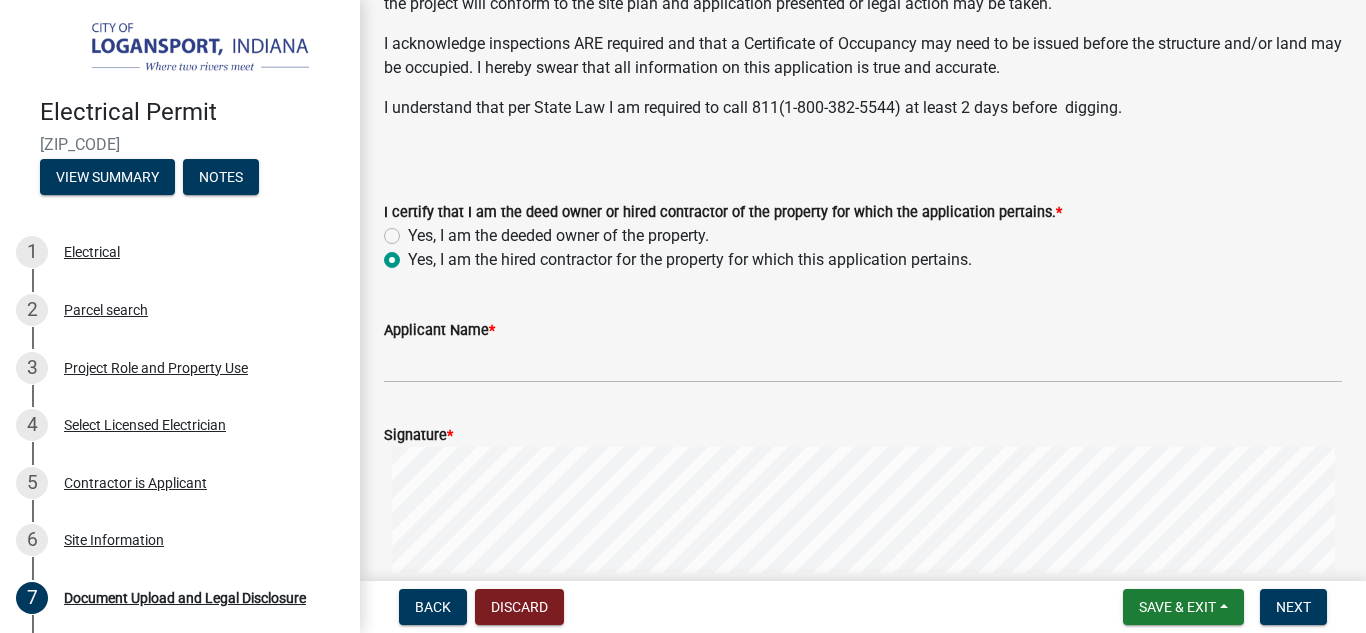 radio on "true" 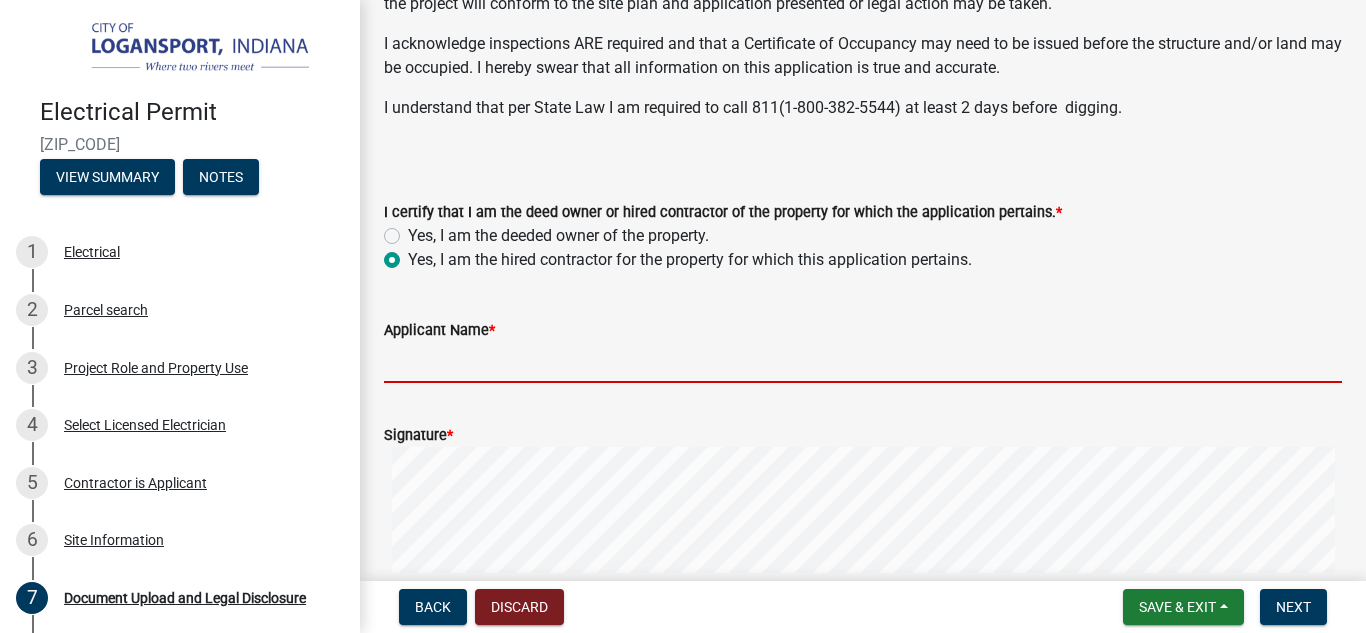click on "Applicant Name  *" at bounding box center [863, 362] 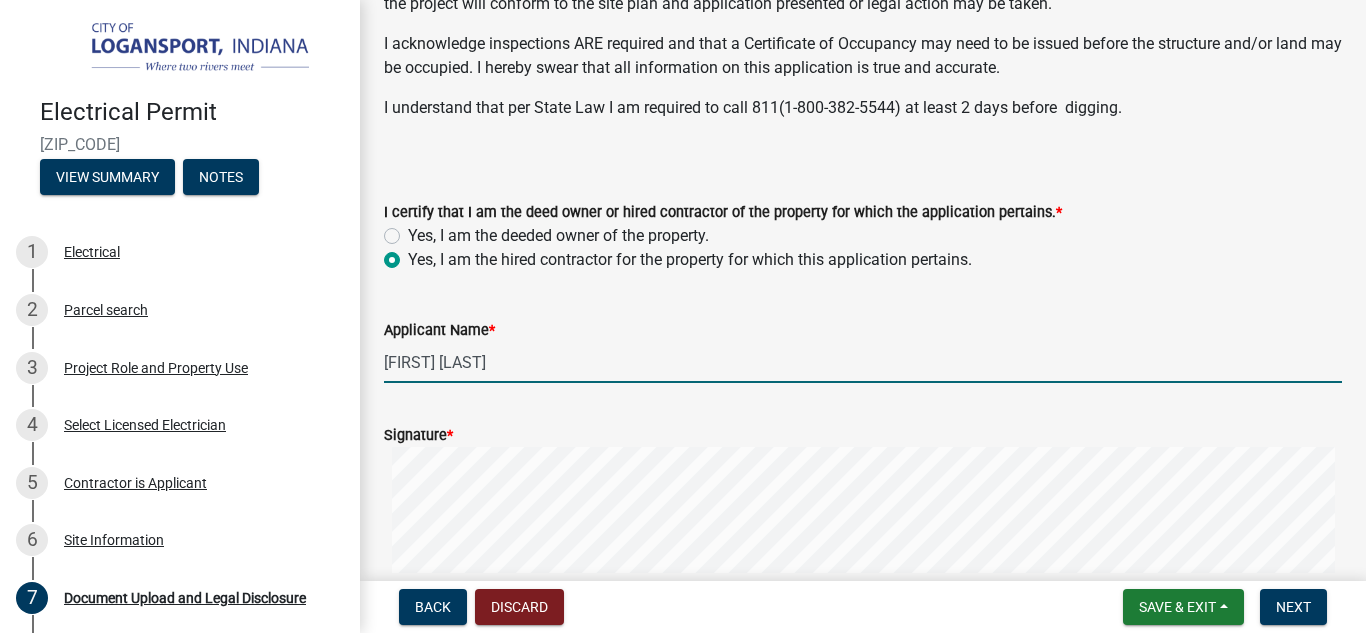 type on "[FIRST] [LAST]" 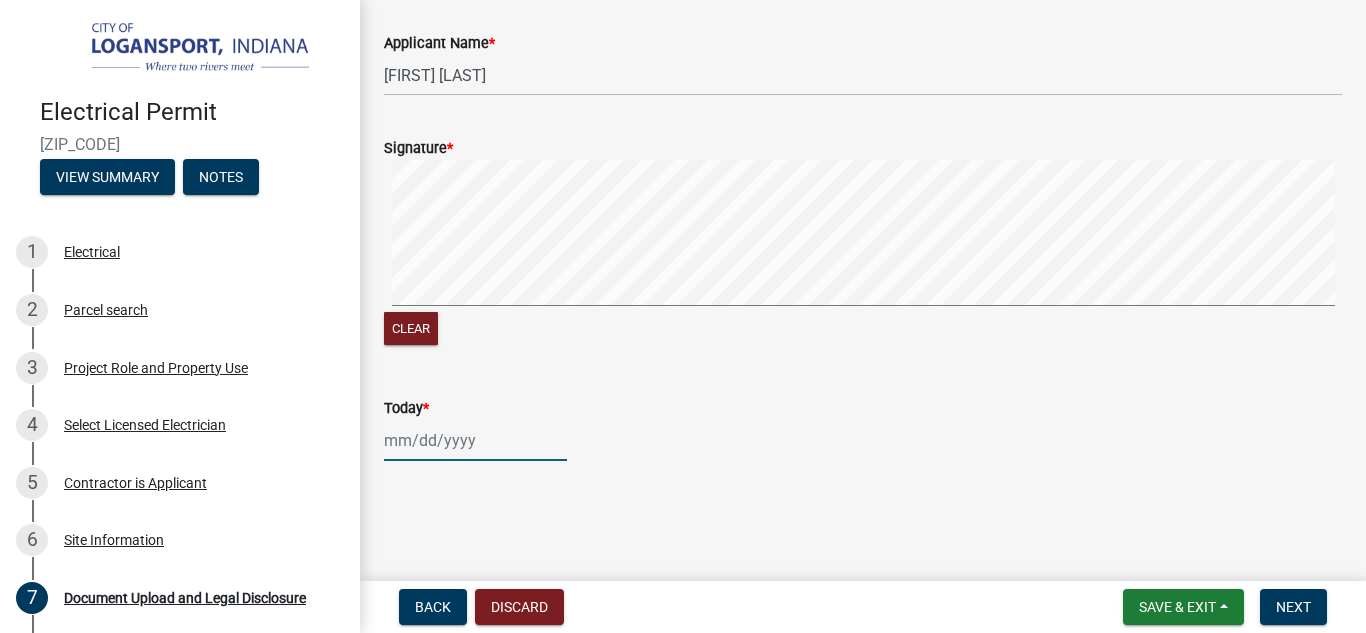 click 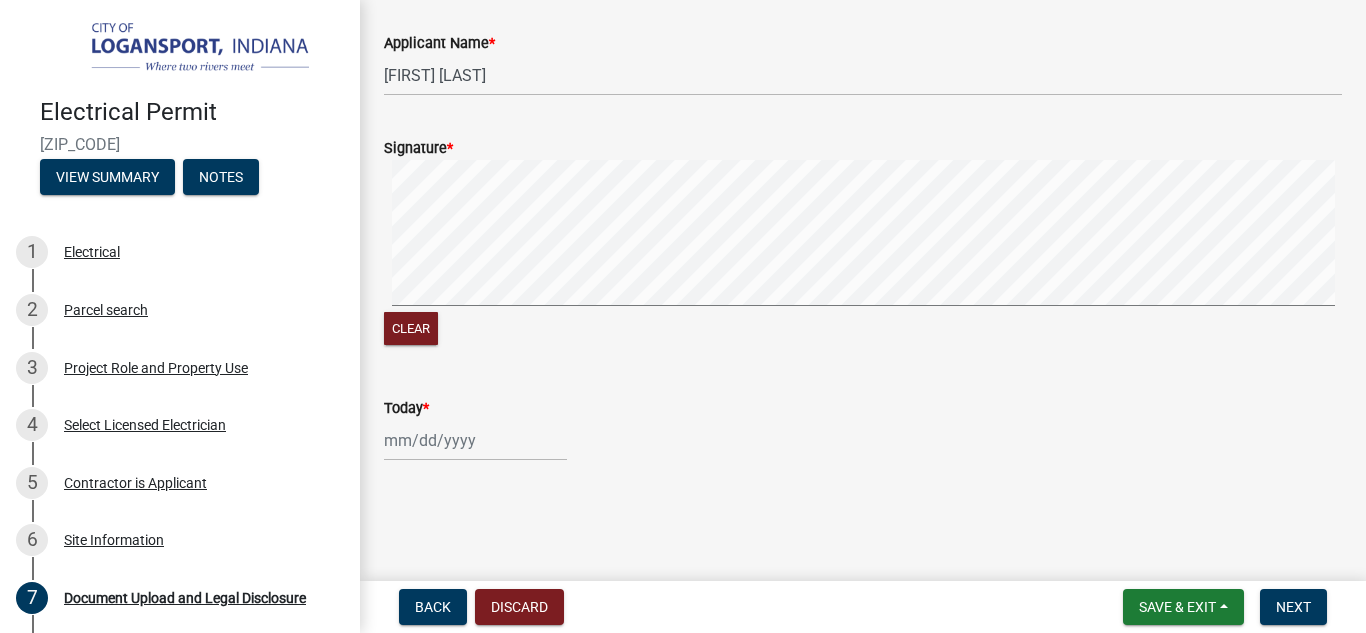 select on "8" 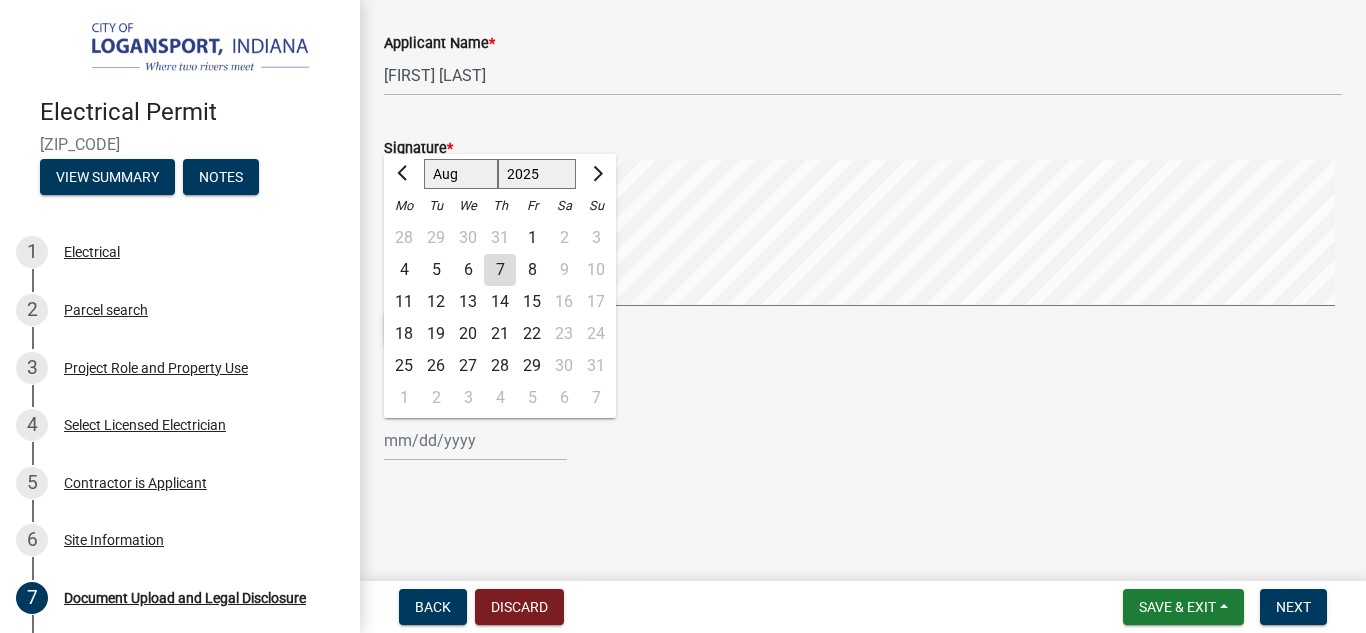 click on "7" 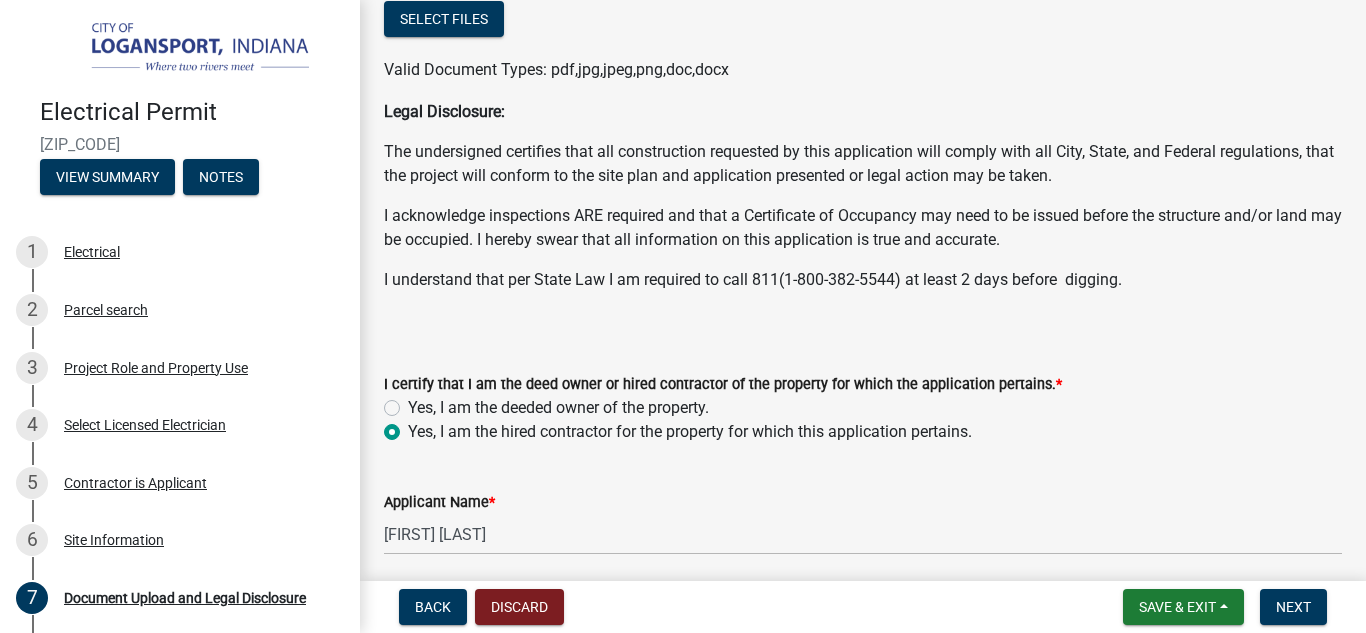 scroll, scrollTop: 618, scrollLeft: 0, axis: vertical 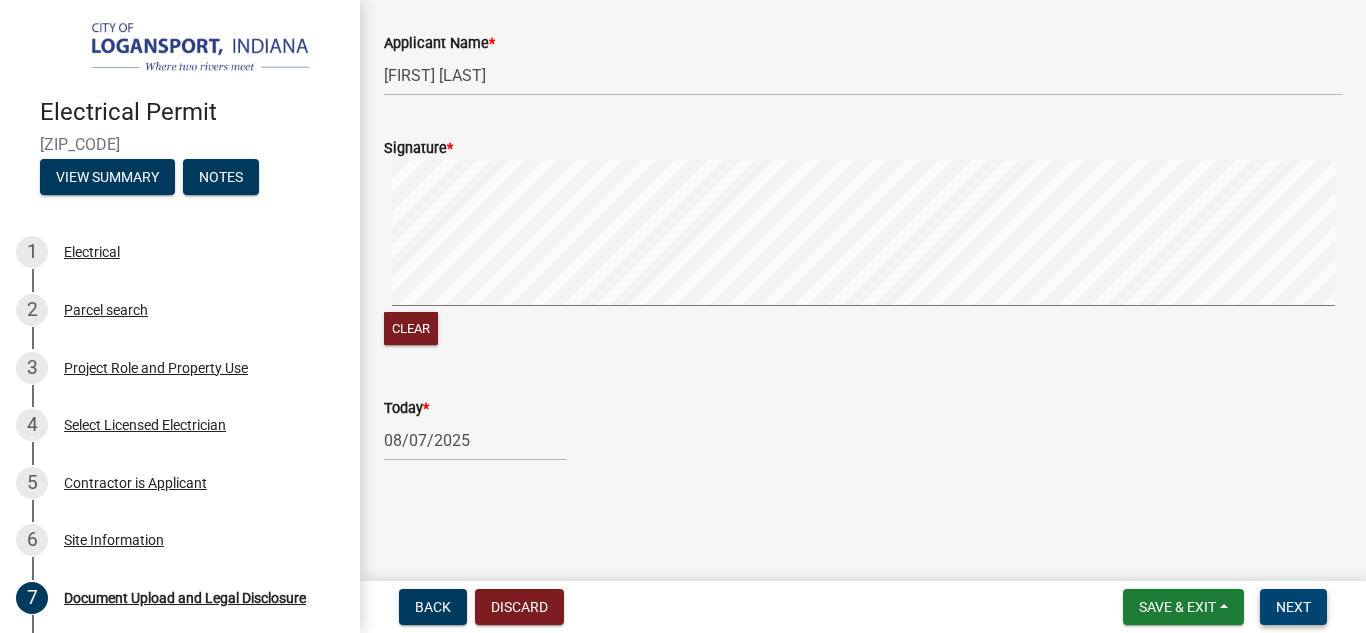 click on "Next" at bounding box center (1293, 607) 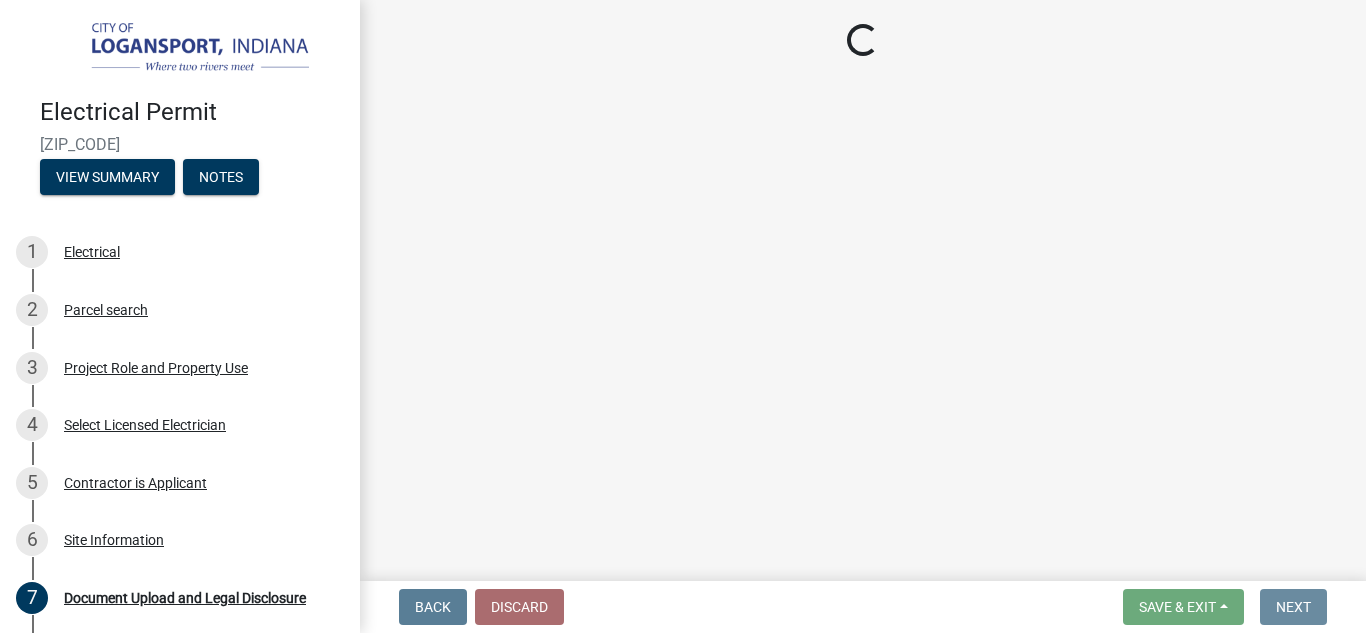 scroll, scrollTop: 0, scrollLeft: 0, axis: both 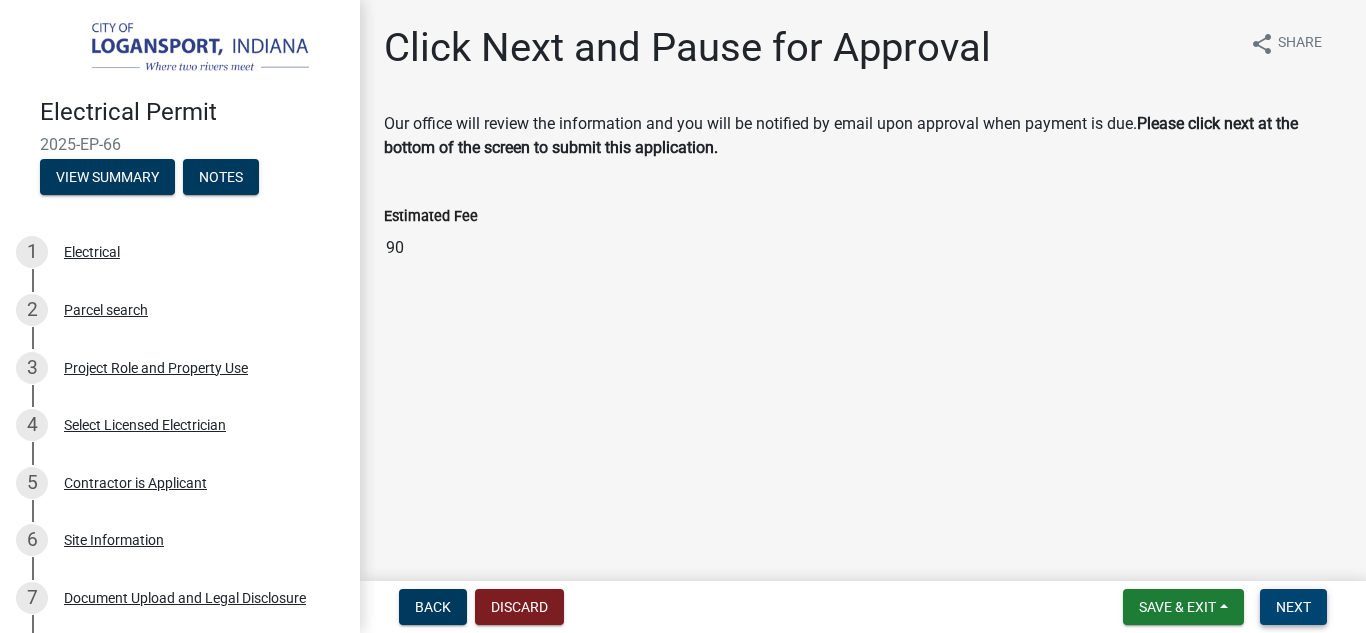 click on "Next" at bounding box center (1293, 607) 